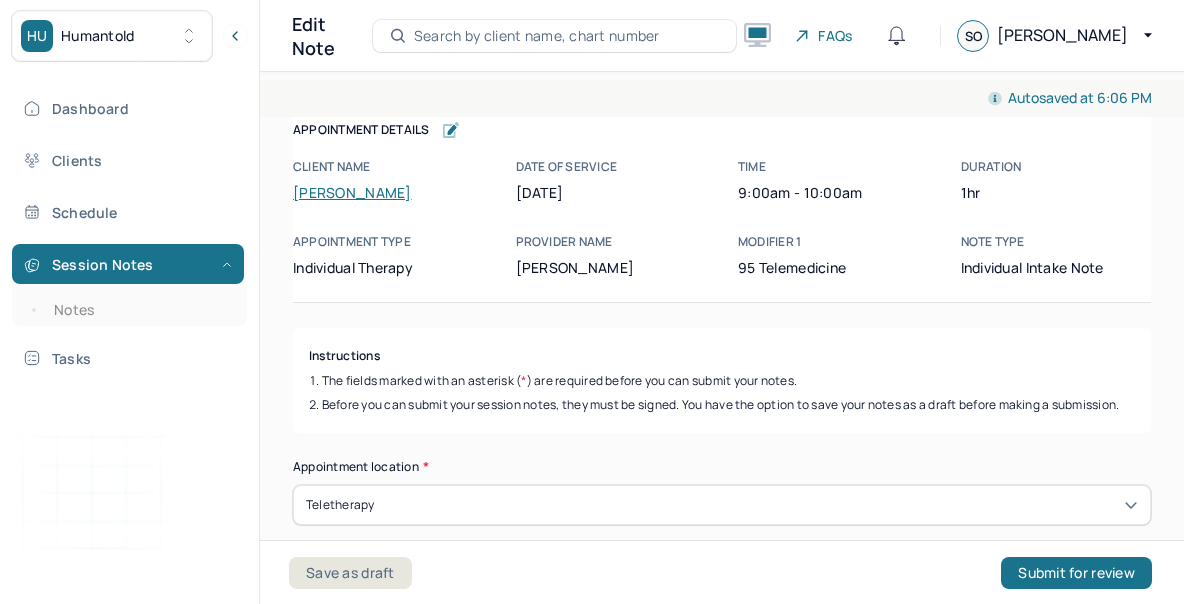 scroll, scrollTop: 0, scrollLeft: 0, axis: both 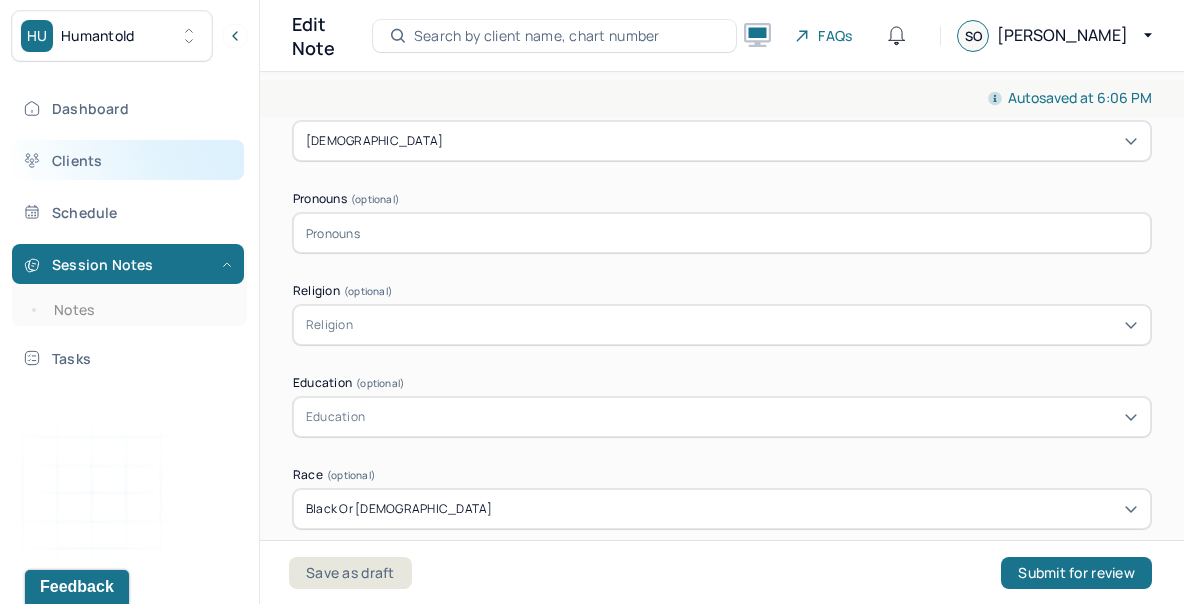 click on "Clients" at bounding box center [128, 160] 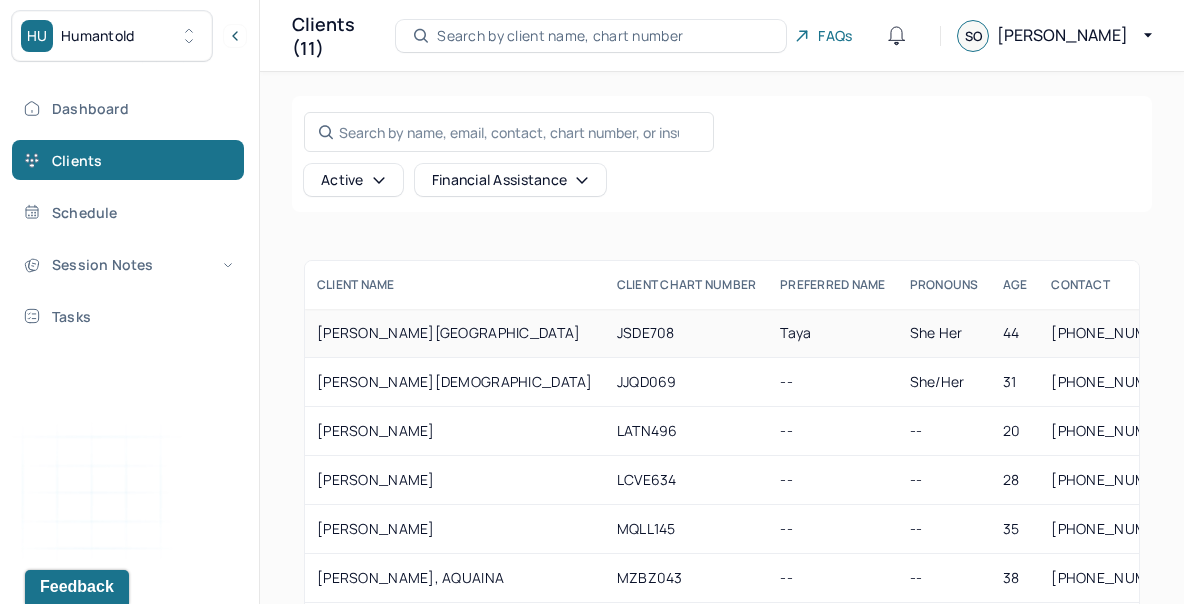 click on "[PERSON_NAME][GEOGRAPHIC_DATA]" at bounding box center [455, 333] 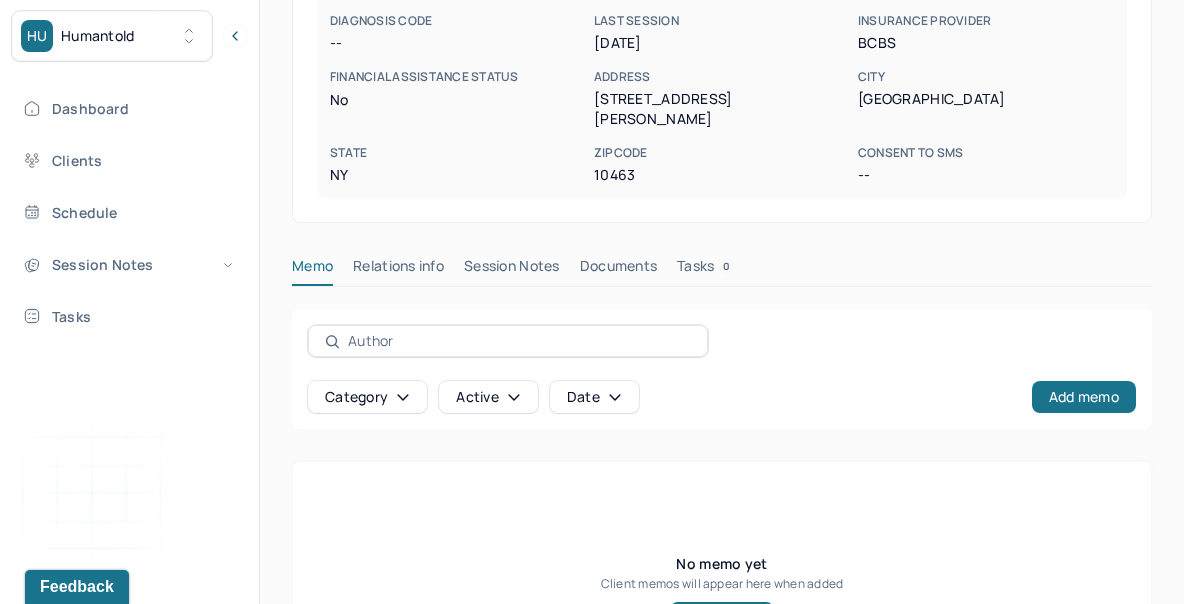 scroll, scrollTop: 395, scrollLeft: 0, axis: vertical 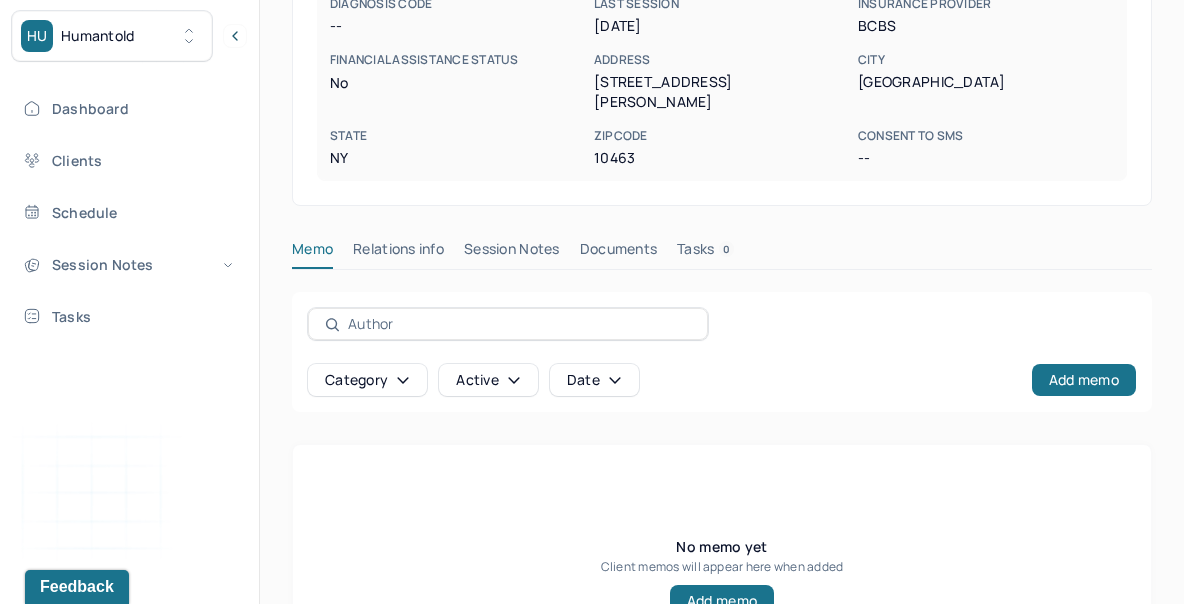 click on "Session Notes" at bounding box center [512, 253] 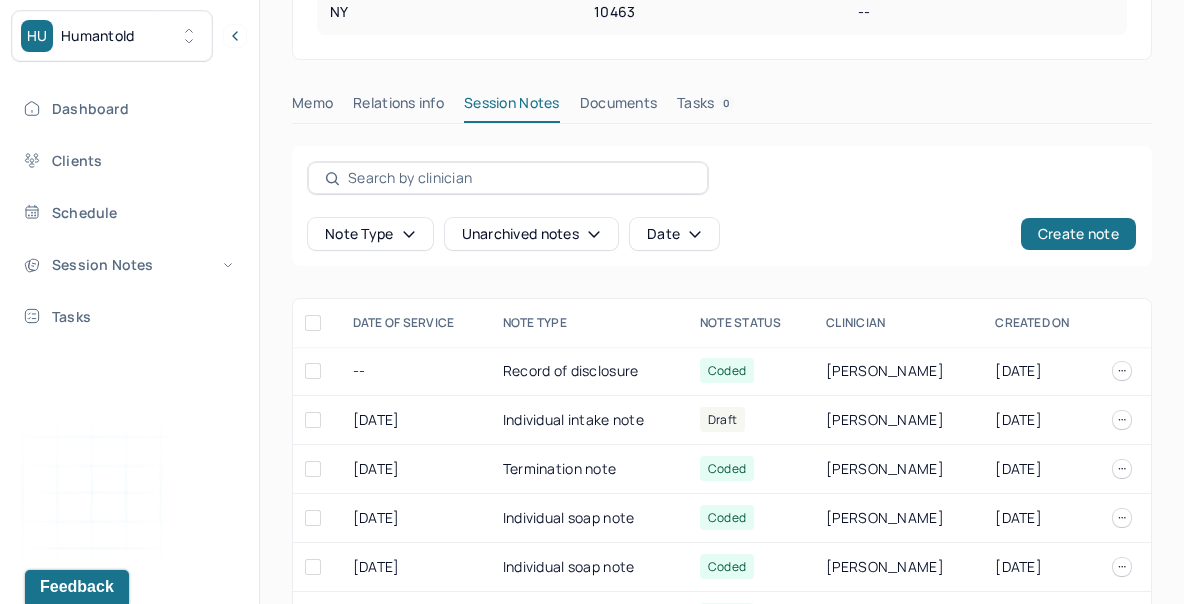scroll, scrollTop: 632, scrollLeft: 0, axis: vertical 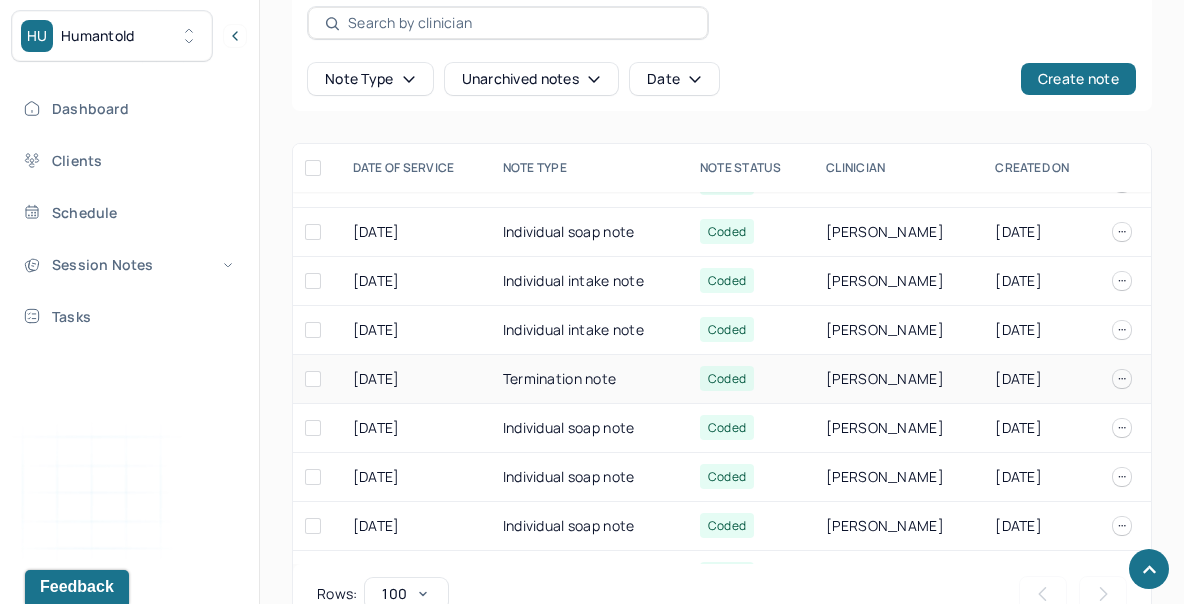 click on "Termination note" at bounding box center (589, 379) 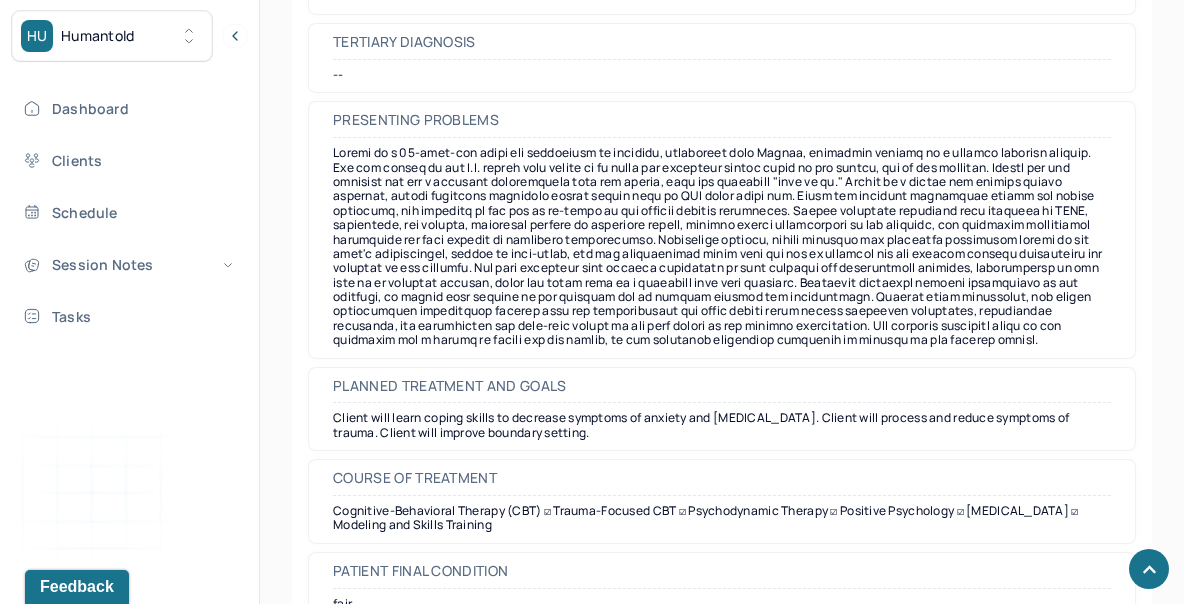 scroll, scrollTop: 1650, scrollLeft: 0, axis: vertical 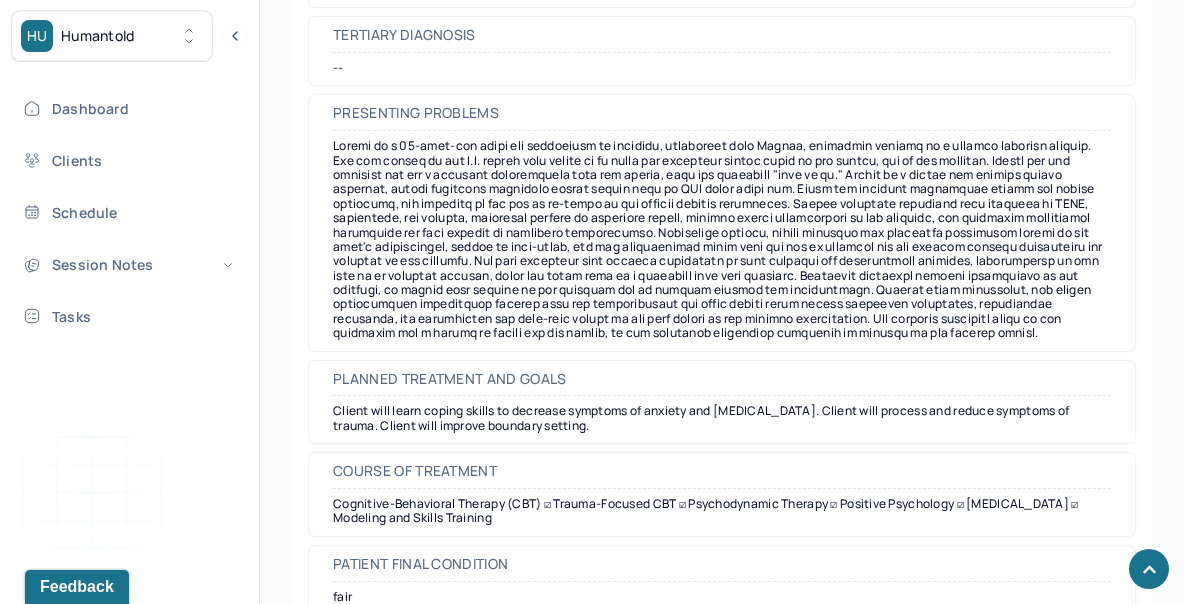 click at bounding box center [722, 239] 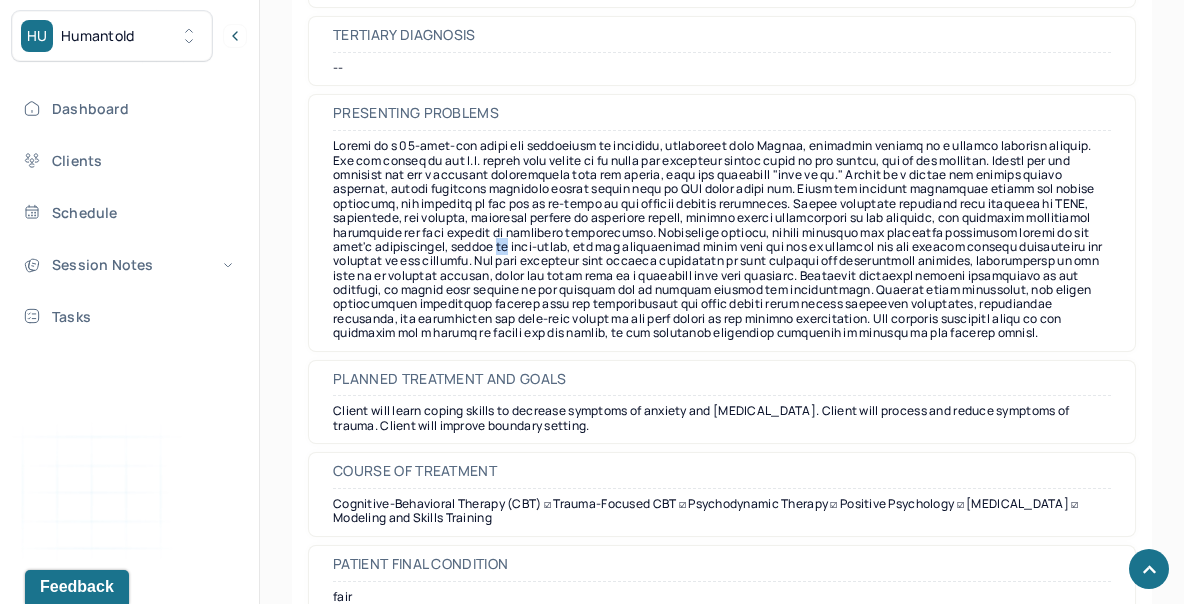 click at bounding box center (722, 239) 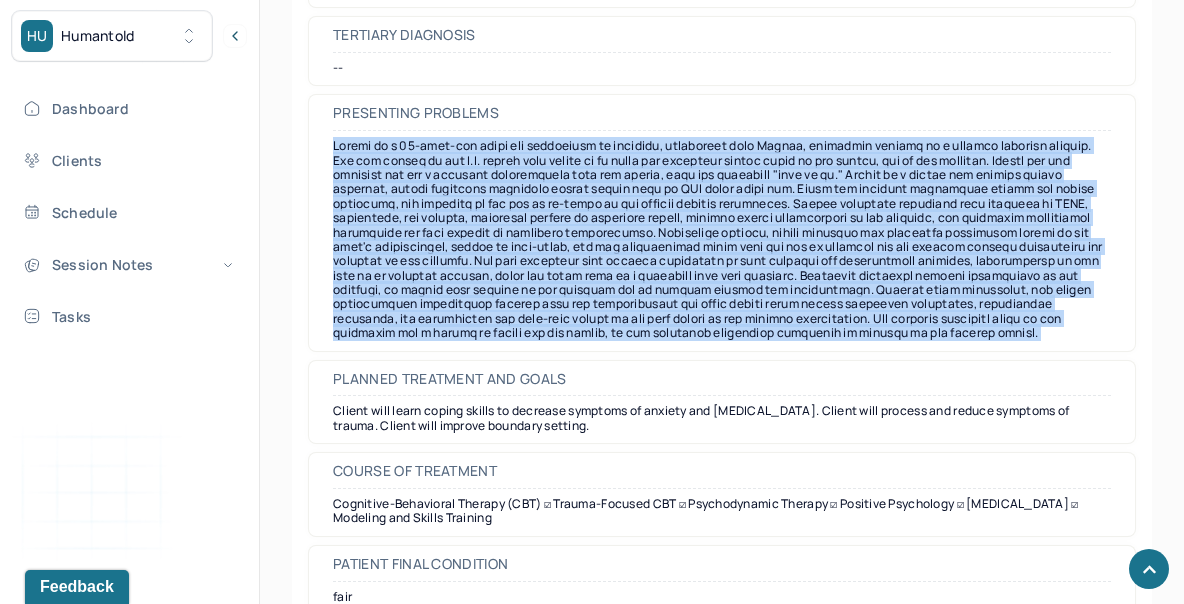 click at bounding box center [722, 239] 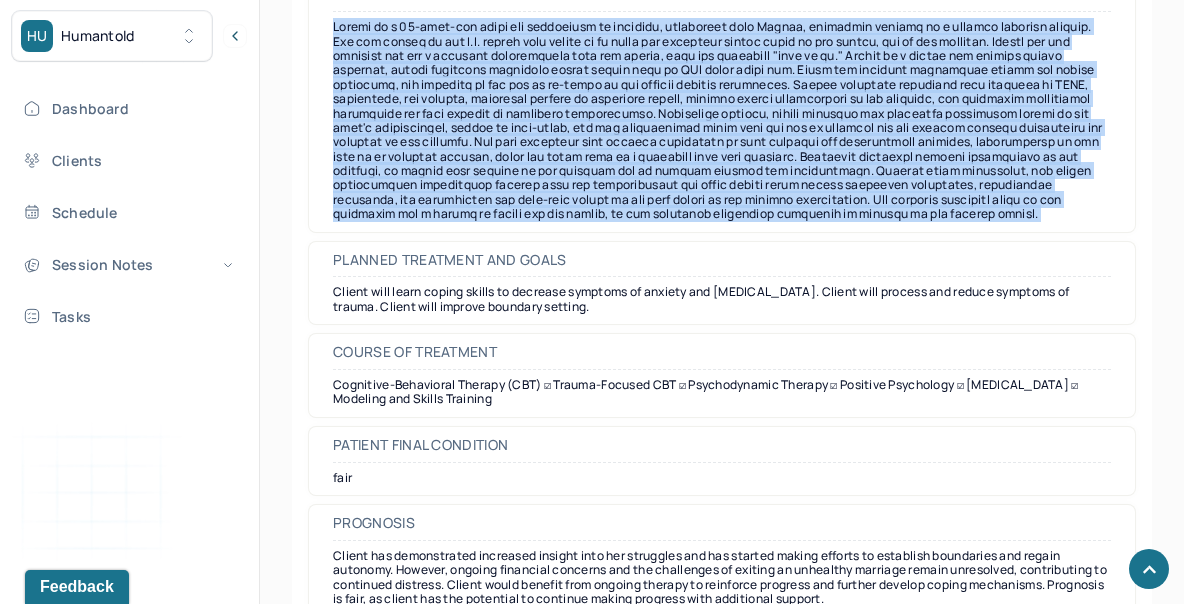 scroll, scrollTop: 1796, scrollLeft: 0, axis: vertical 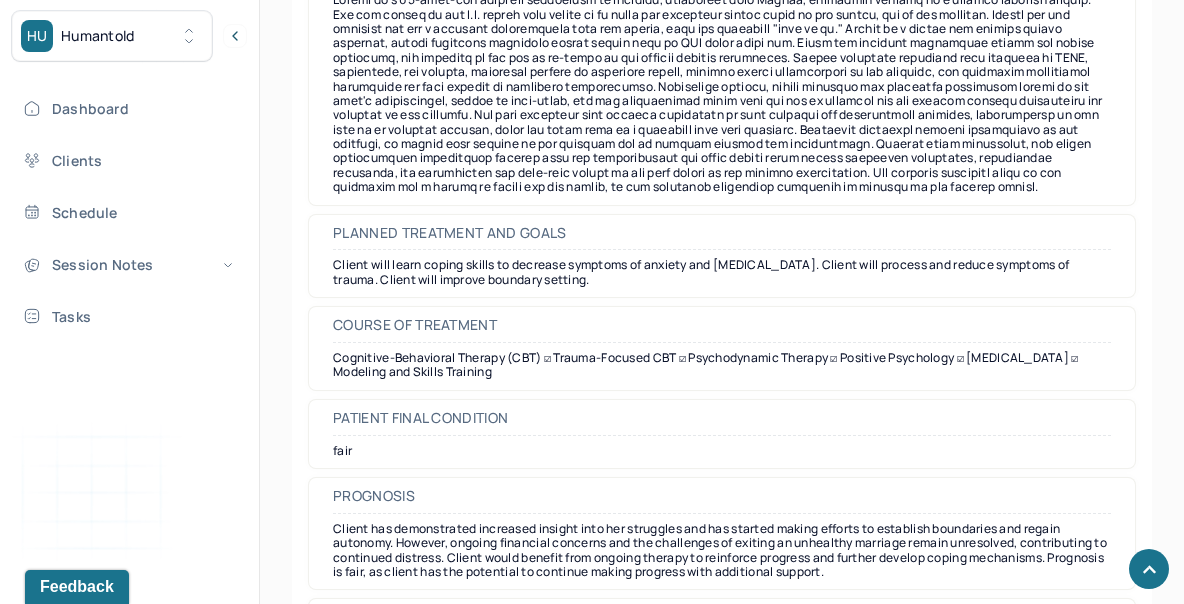 click on "Client will learn coping skills to decrease symptoms of anxiety and depression.
Client will process and reduce symptoms of trauma.
Client will improve boundary setting." at bounding box center [722, 272] 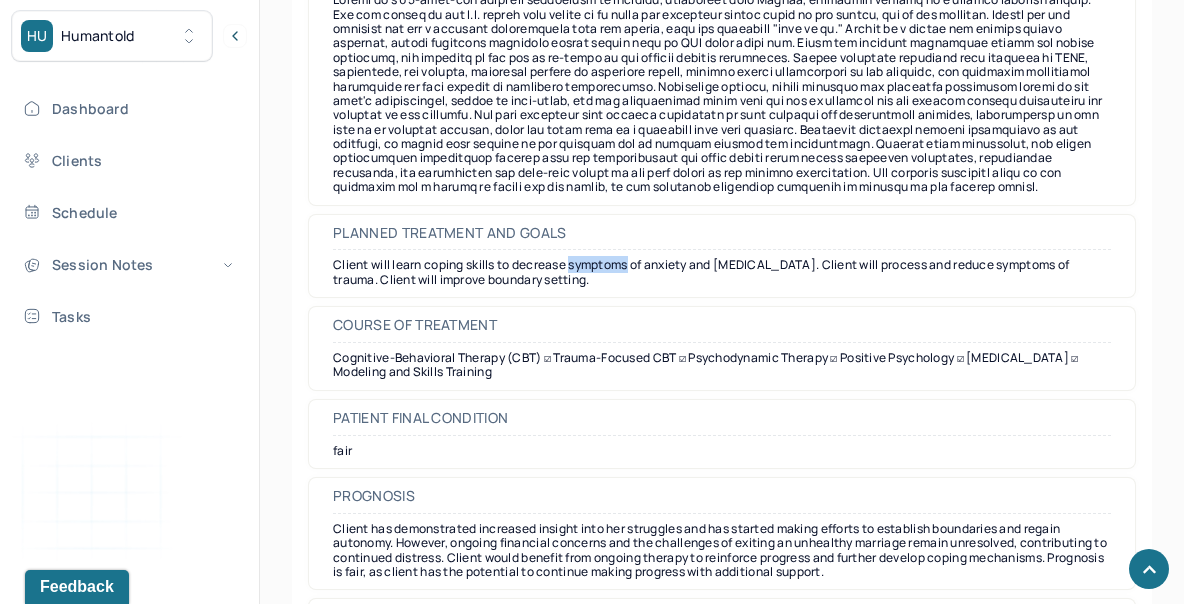 click on "Client will learn coping skills to decrease symptoms of anxiety and depression.
Client will process and reduce symptoms of trauma.
Client will improve boundary setting." at bounding box center (722, 272) 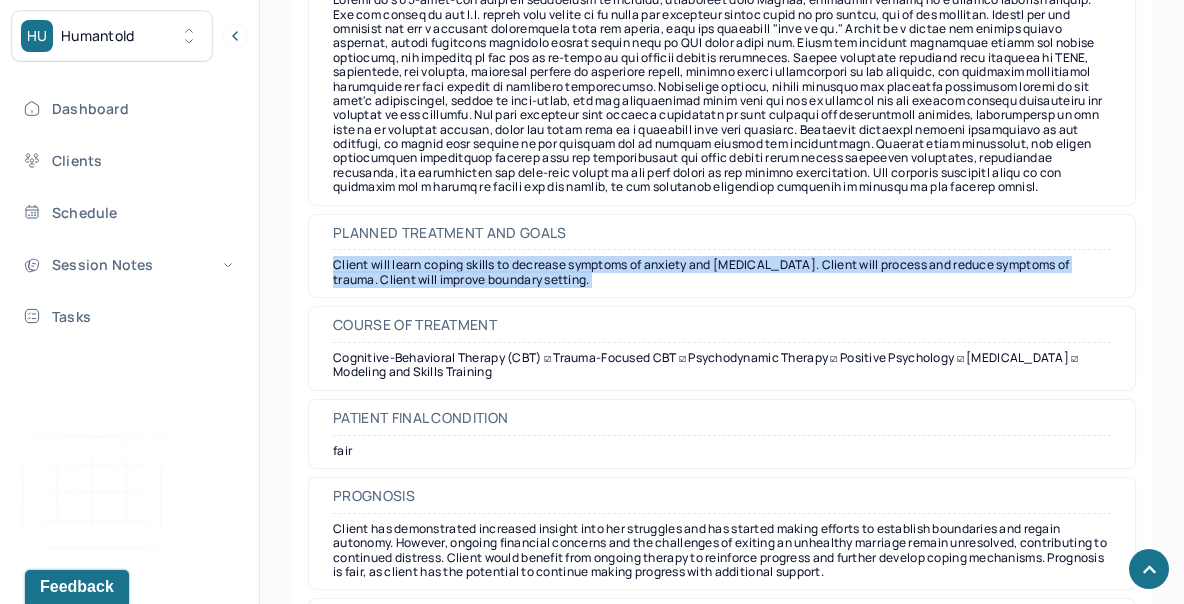 click on "Client will learn coping skills to decrease symptoms of anxiety and depression.
Client will process and reduce symptoms of trauma.
Client will improve boundary setting." at bounding box center [722, 272] 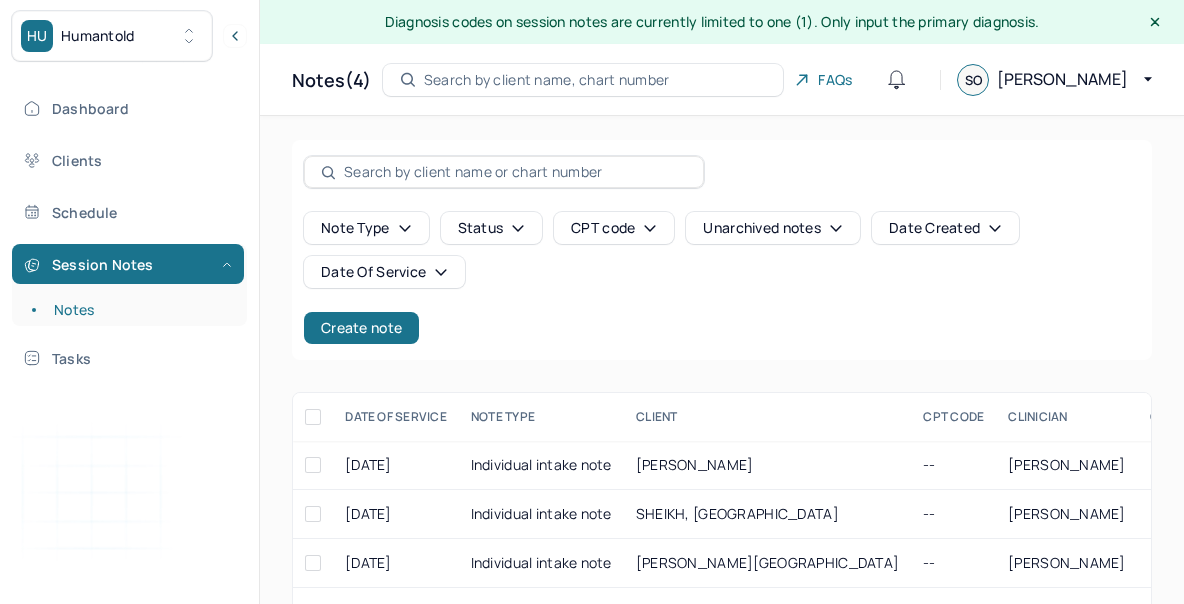 scroll, scrollTop: 58, scrollLeft: 0, axis: vertical 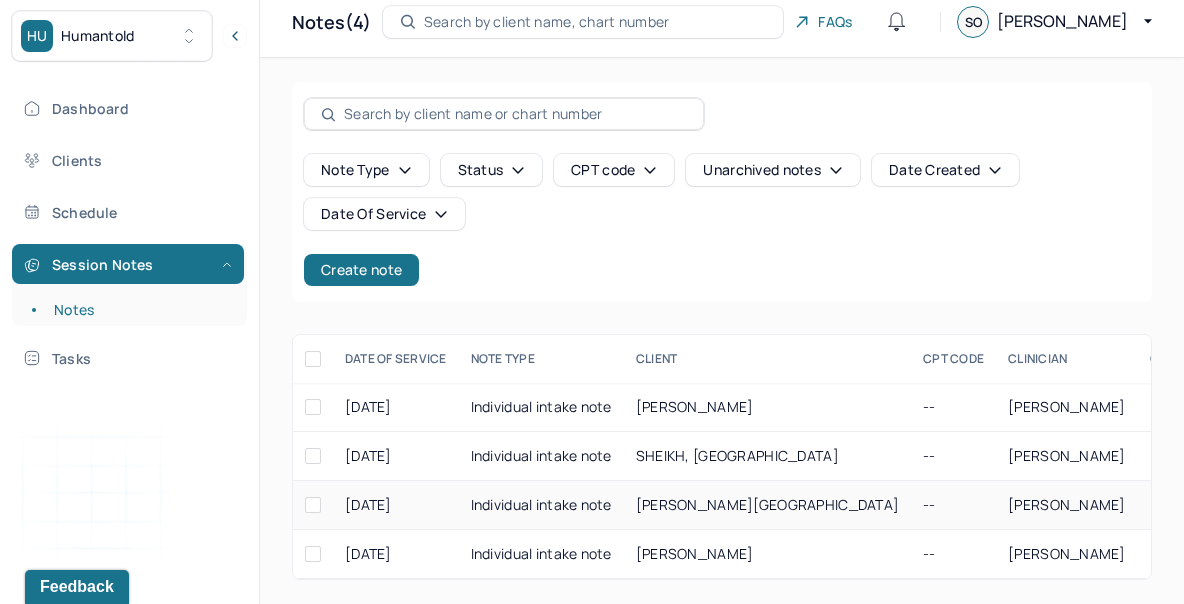 click on "Individual intake note" at bounding box center [541, 505] 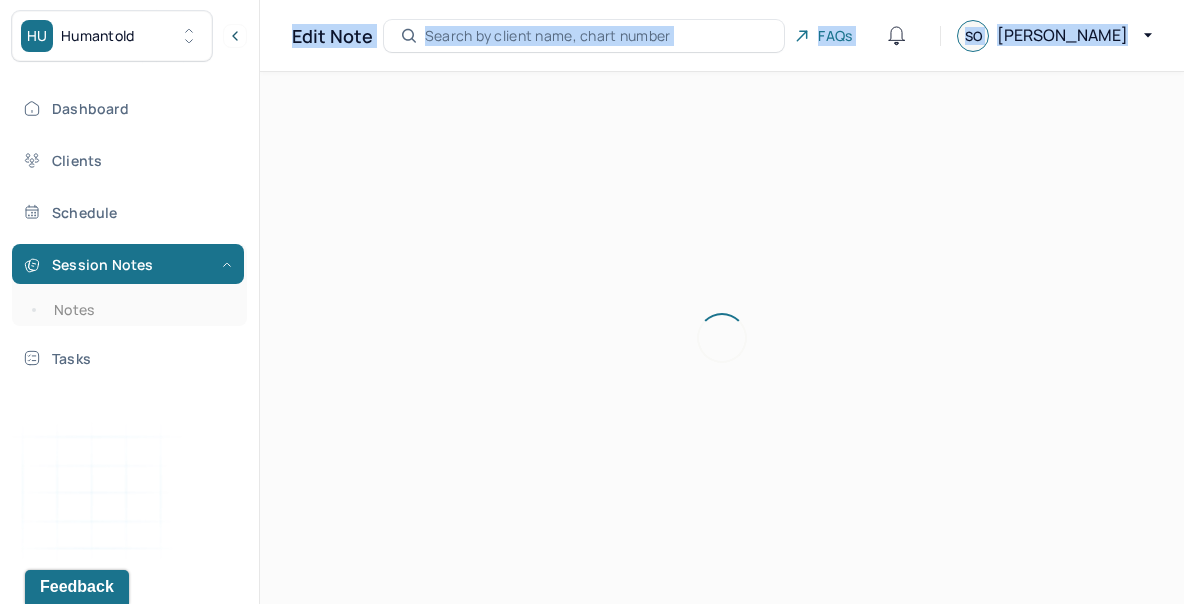 click at bounding box center (722, 338) 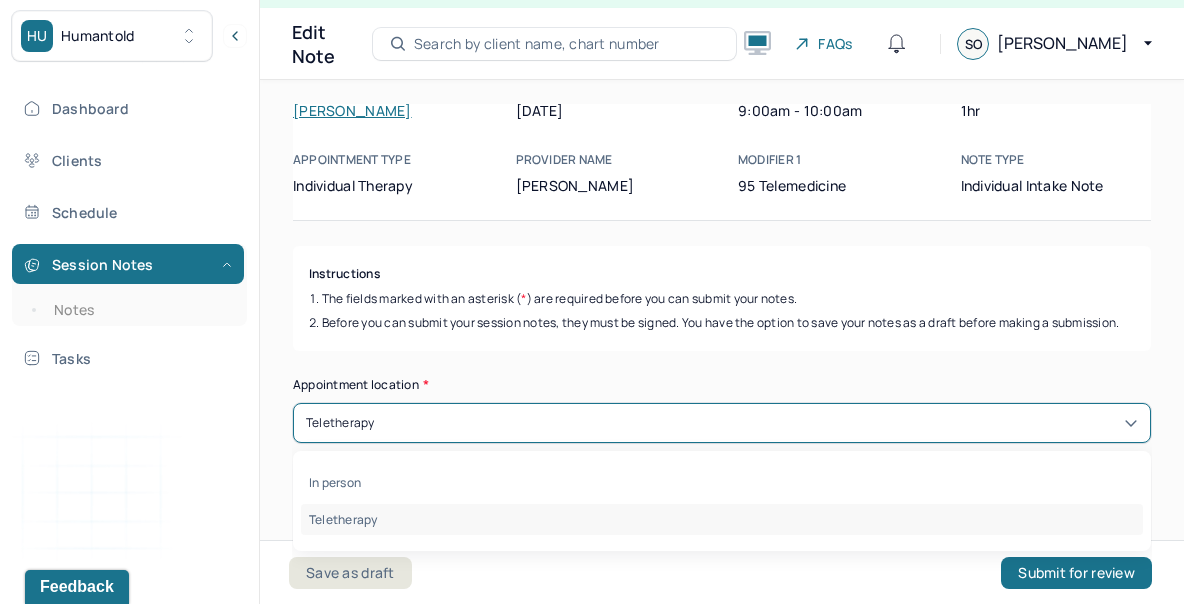 click on "Teletherapy" at bounding box center [722, 423] 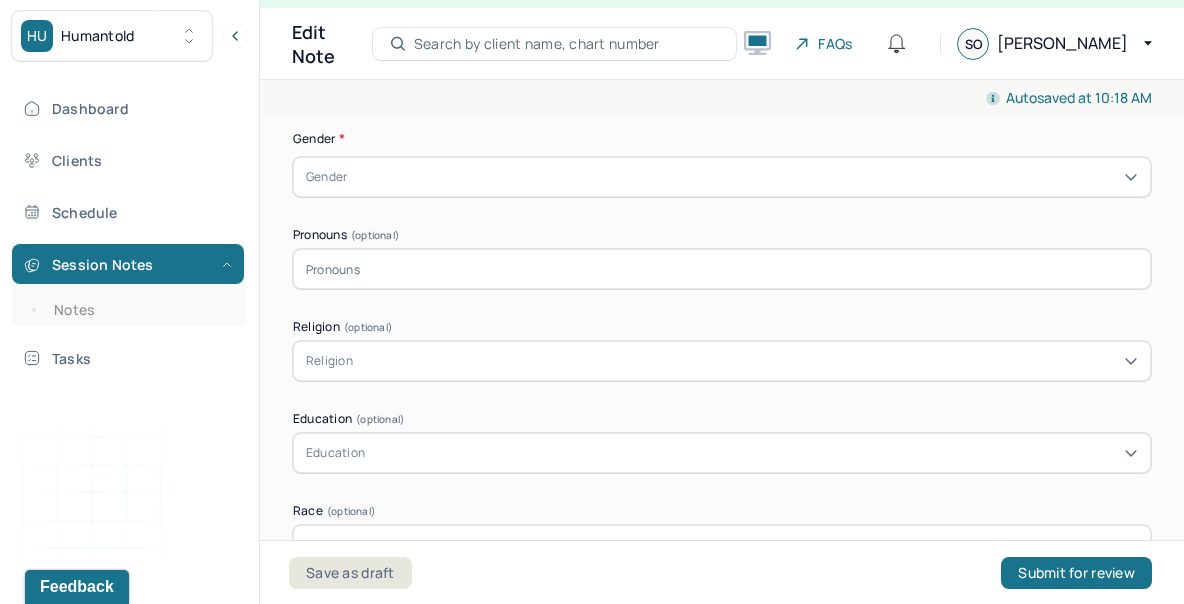 scroll, scrollTop: 1063, scrollLeft: 0, axis: vertical 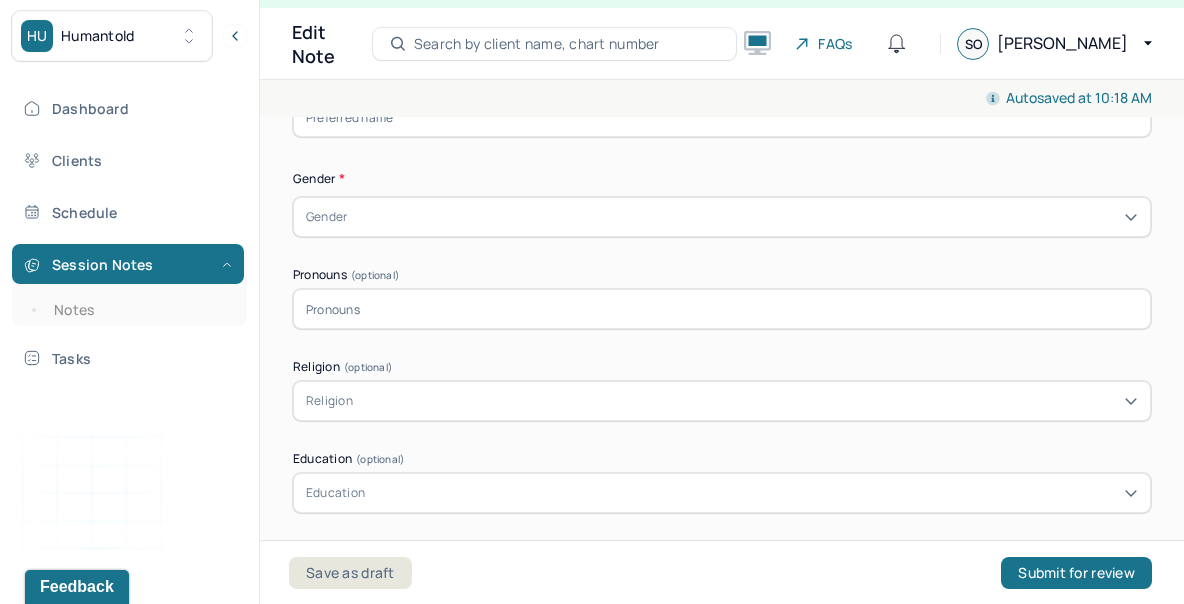 click on "Gender" at bounding box center (722, 217) 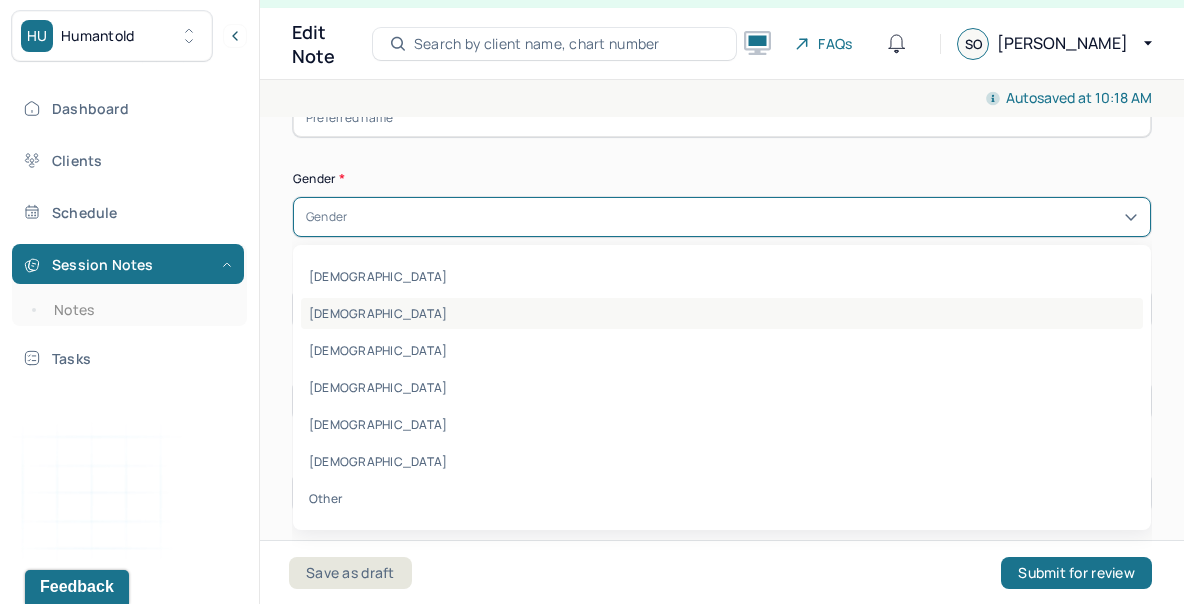 click on "[DEMOGRAPHIC_DATA]" at bounding box center [722, 313] 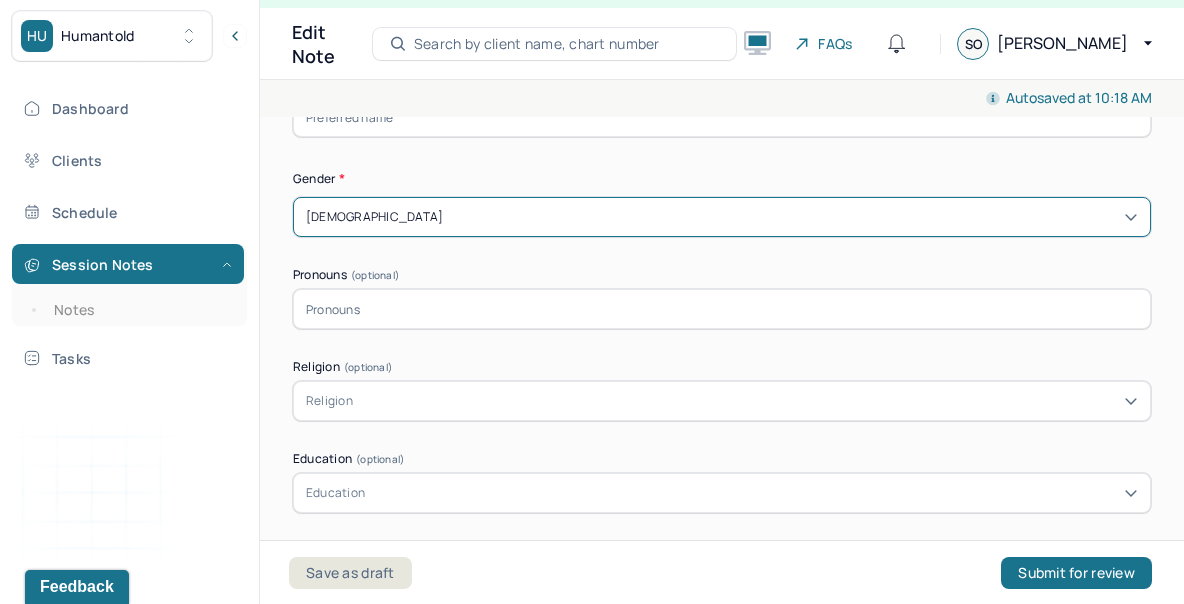 scroll, scrollTop: 1142, scrollLeft: 0, axis: vertical 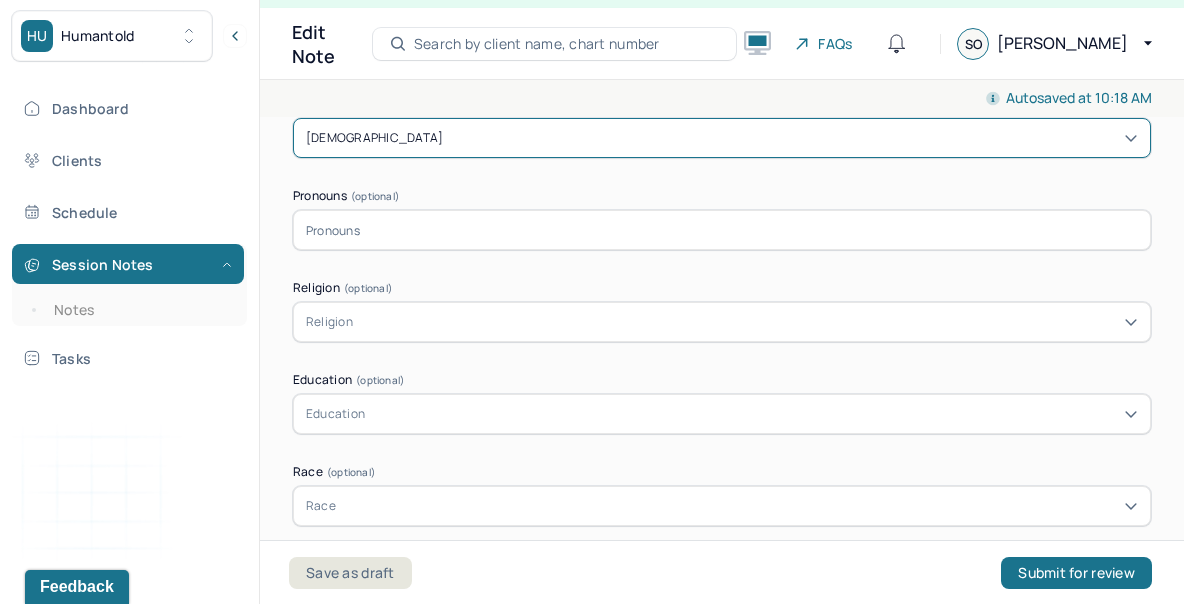 click on "Religion" at bounding box center [722, 322] 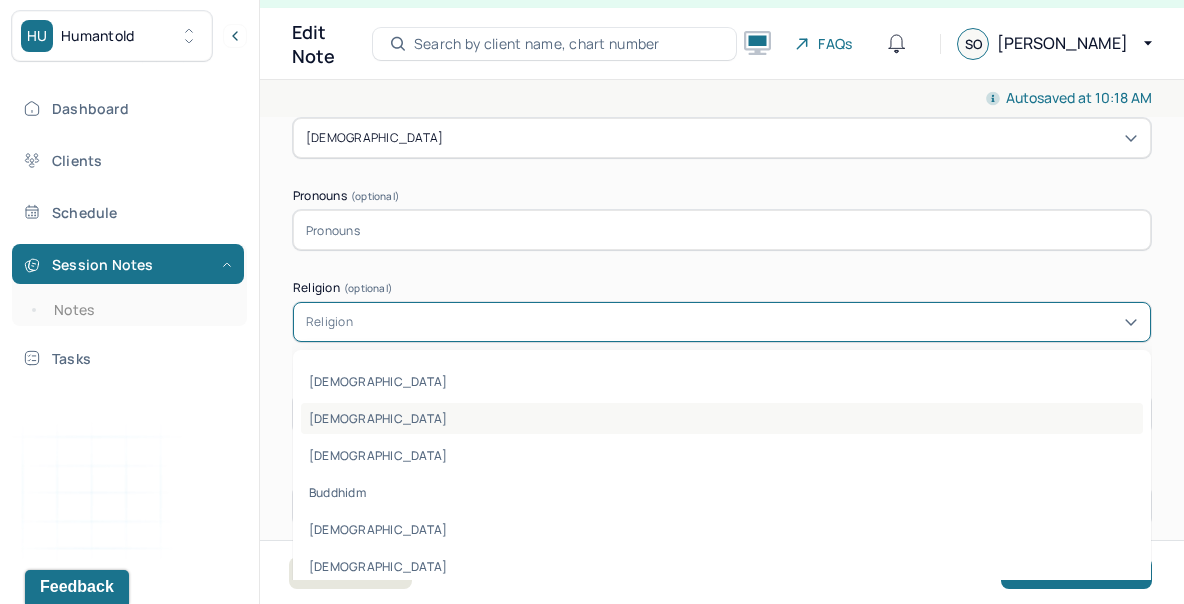 click on "[DEMOGRAPHIC_DATA]" at bounding box center [722, 418] 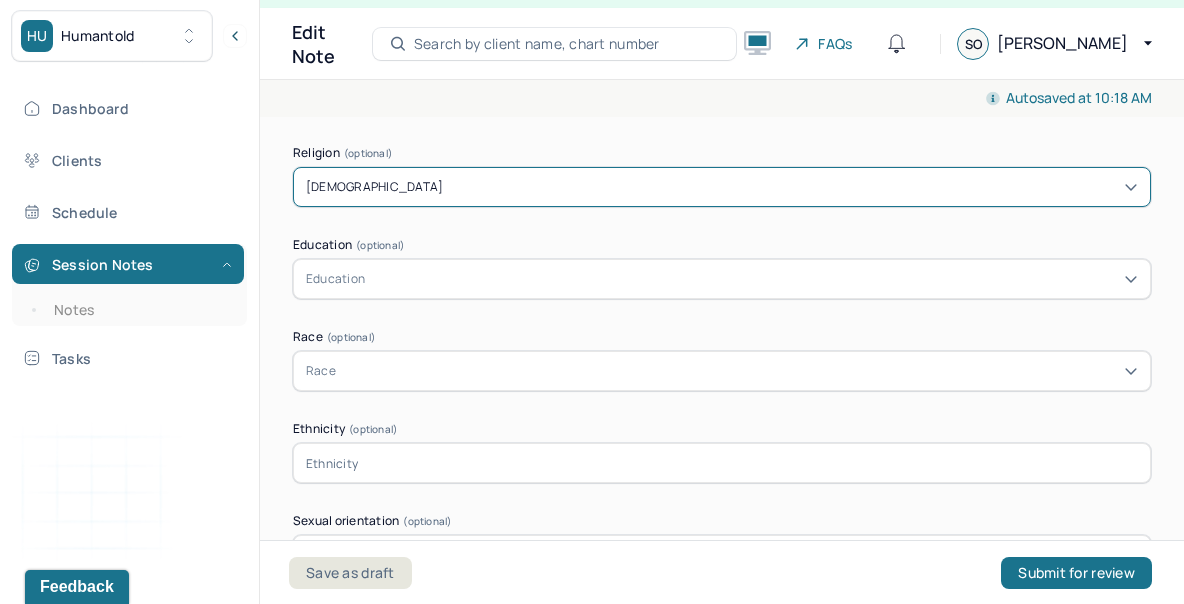 scroll, scrollTop: 1286, scrollLeft: 0, axis: vertical 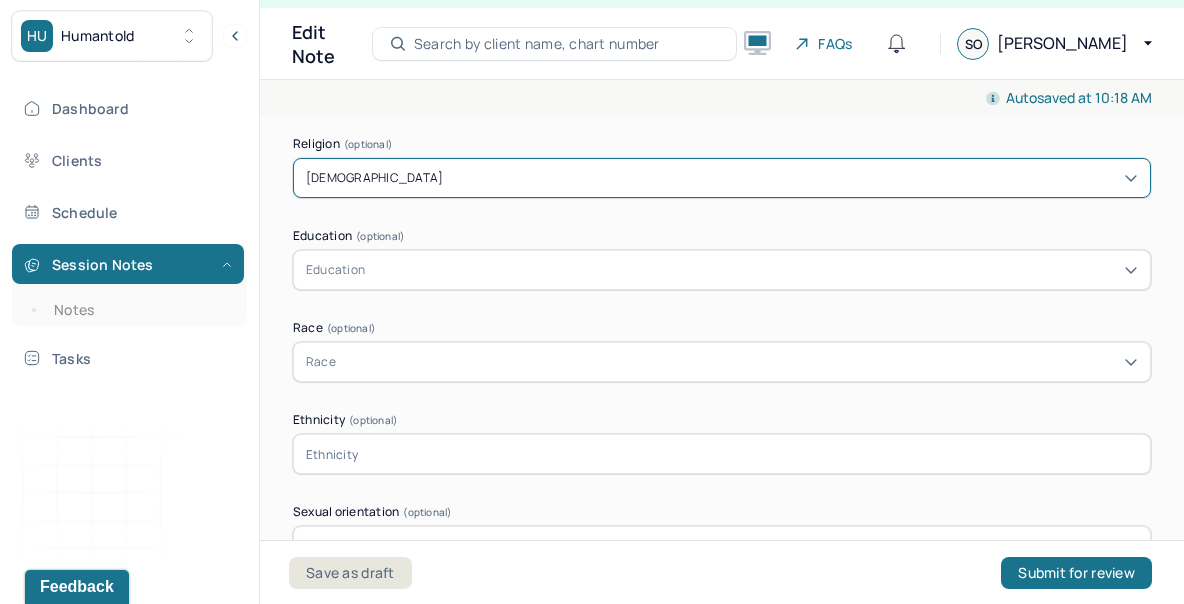 click on "Appointment location * Teletherapy Client Teletherapy Location Home Office Other Provider Teletherapy Location Home Office Other Consent was received for the teletherapy session The teletherapy session was conducted via video Primary diagnosis * Primary diagnosis Secondary diagnosis (optional) Secondary diagnosis Tertiary diagnosis (optional) Tertiary diagnosis Identity Preferred name (optional) Gender * [DEMOGRAPHIC_DATA] Pronouns (optional) Religion (optional) option [DEMOGRAPHIC_DATA], selected. [DEMOGRAPHIC_DATA] Education (optional) Education Race (optional) Race Ethnicity (optional) Sexual orientation (optional) Sexual orientation Current employment (optional) Current employment details (optional) Relationship status (optional) Relationship status Name of partner (optional) Emergency contact information (optional) Legal problems (optional)" at bounding box center [722, 181] 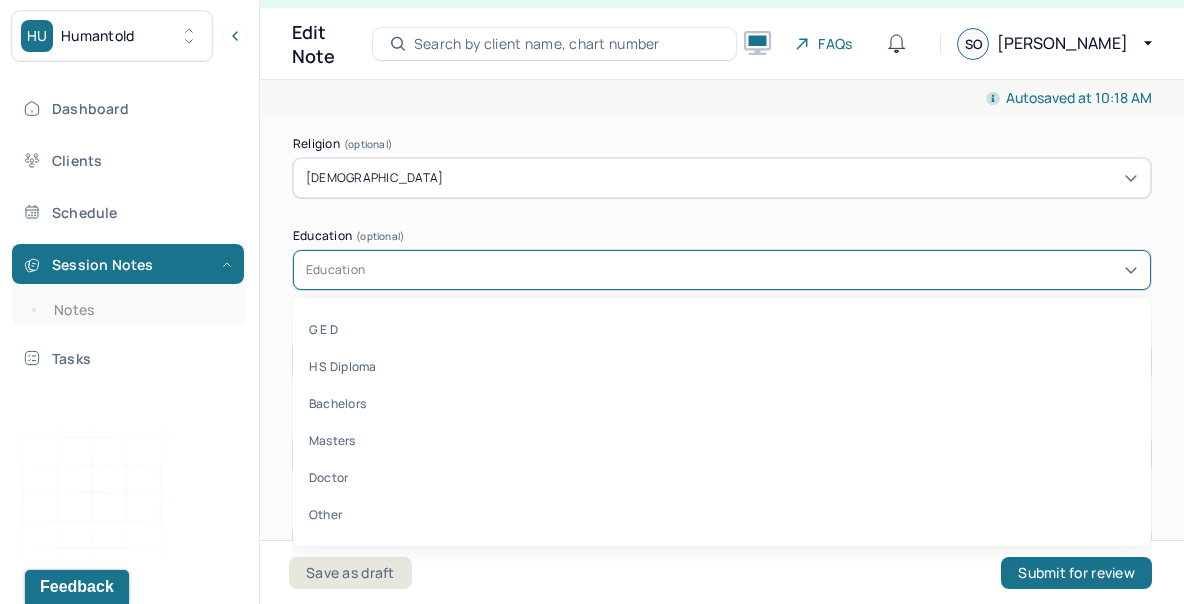 click on "Education" at bounding box center (722, 270) 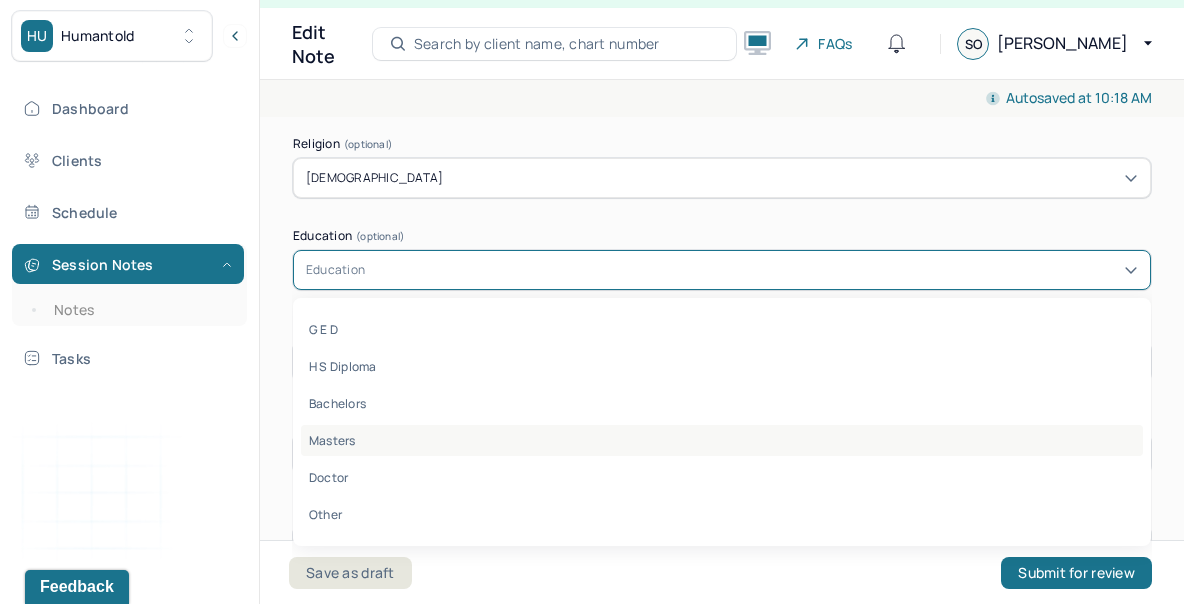 click on "Masters" at bounding box center [722, 440] 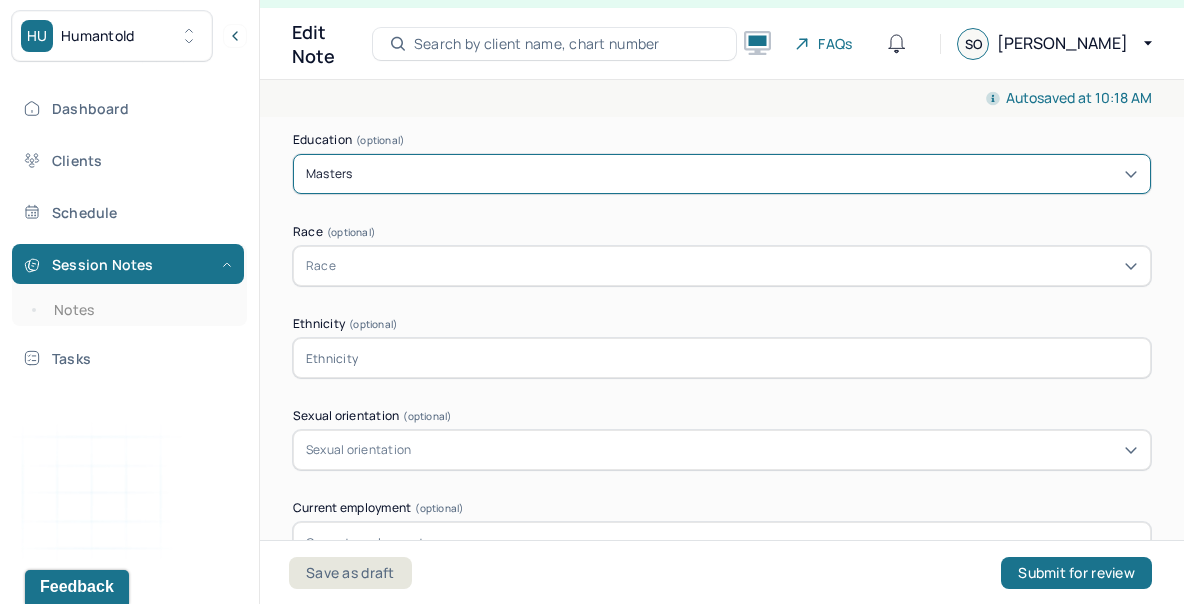 scroll, scrollTop: 1407, scrollLeft: 0, axis: vertical 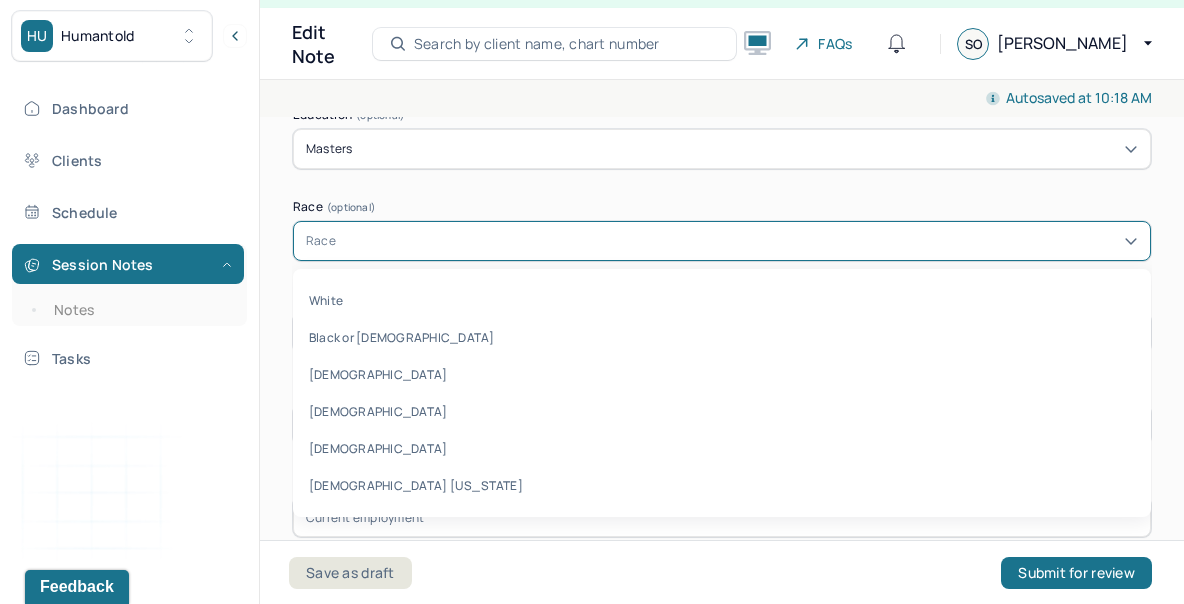 click on "Race" at bounding box center [722, 241] 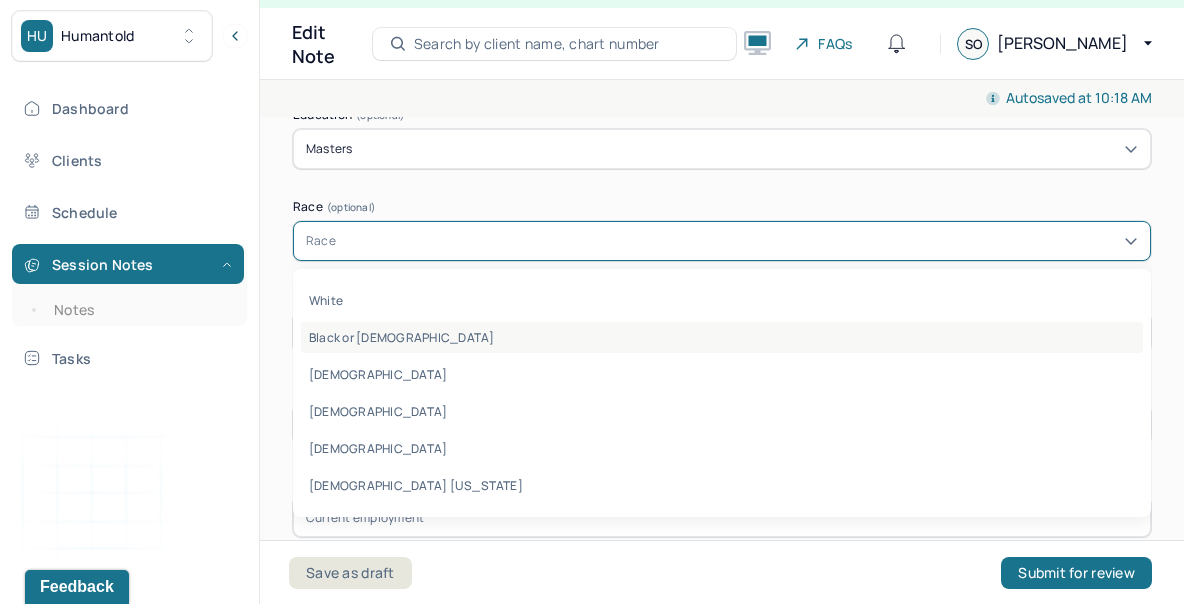 click on "Black or [DEMOGRAPHIC_DATA]" at bounding box center [722, 337] 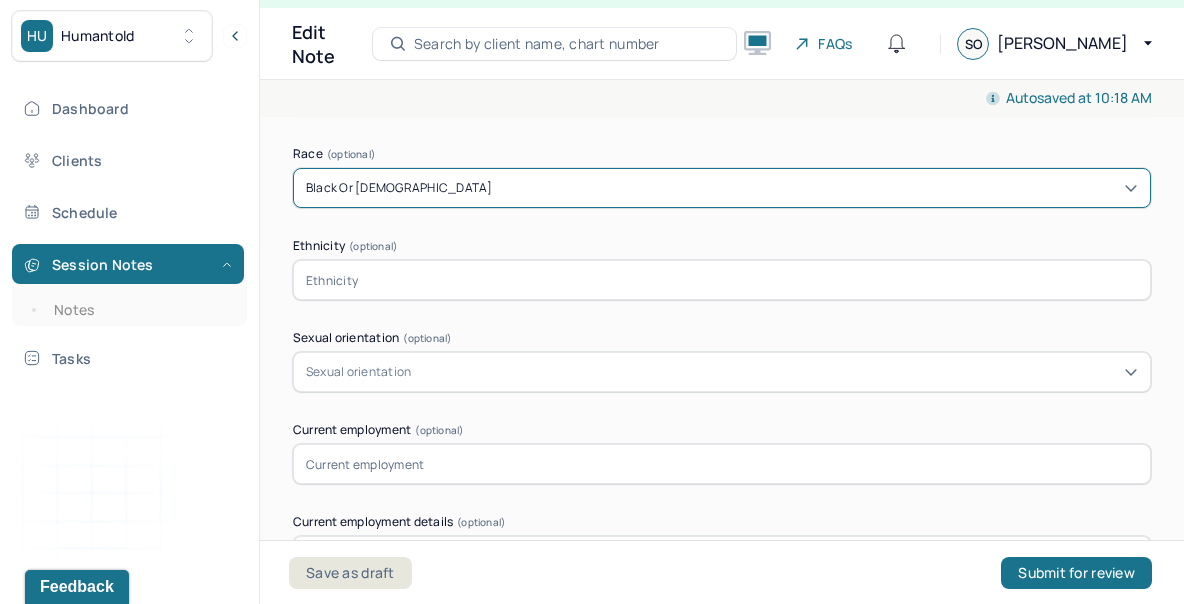 scroll, scrollTop: 1461, scrollLeft: 0, axis: vertical 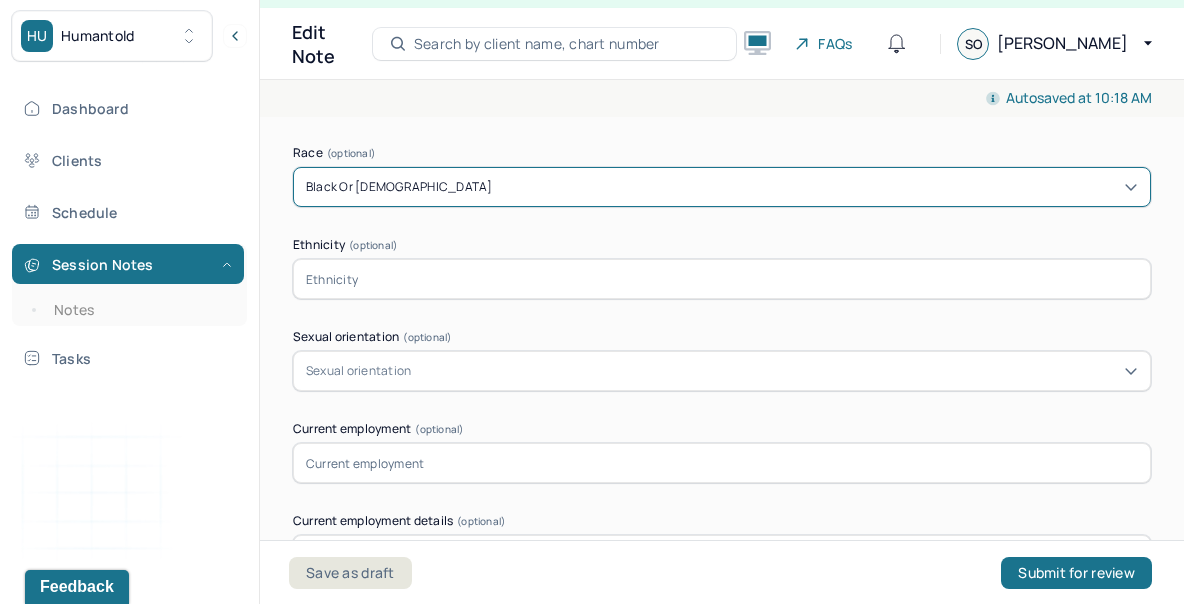 click at bounding box center [722, 279] 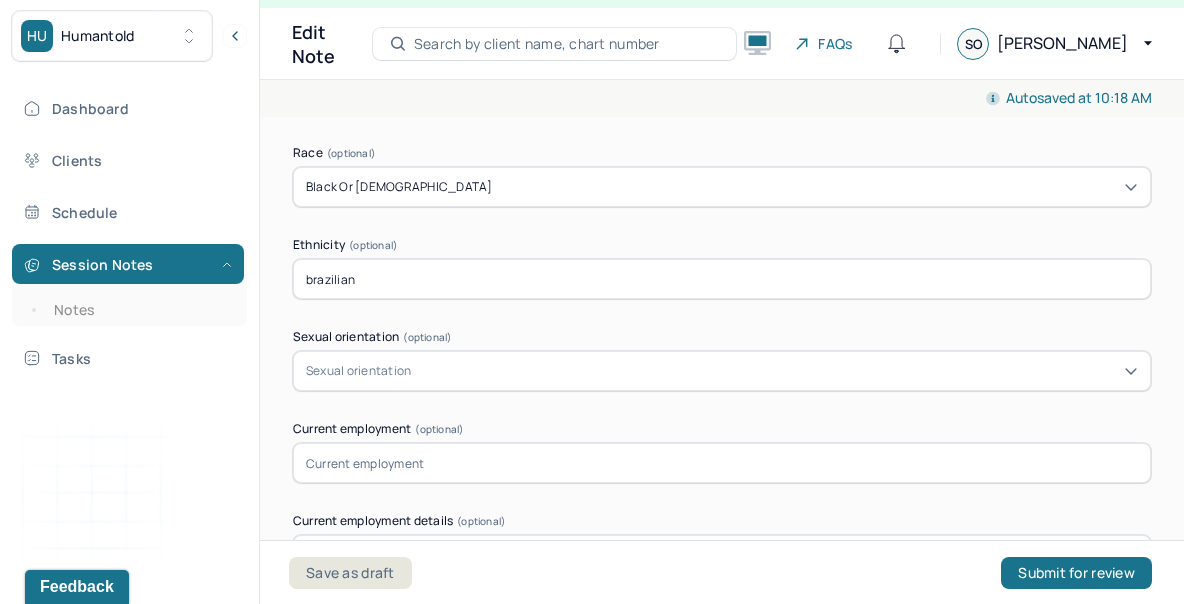 type on "brazilian" 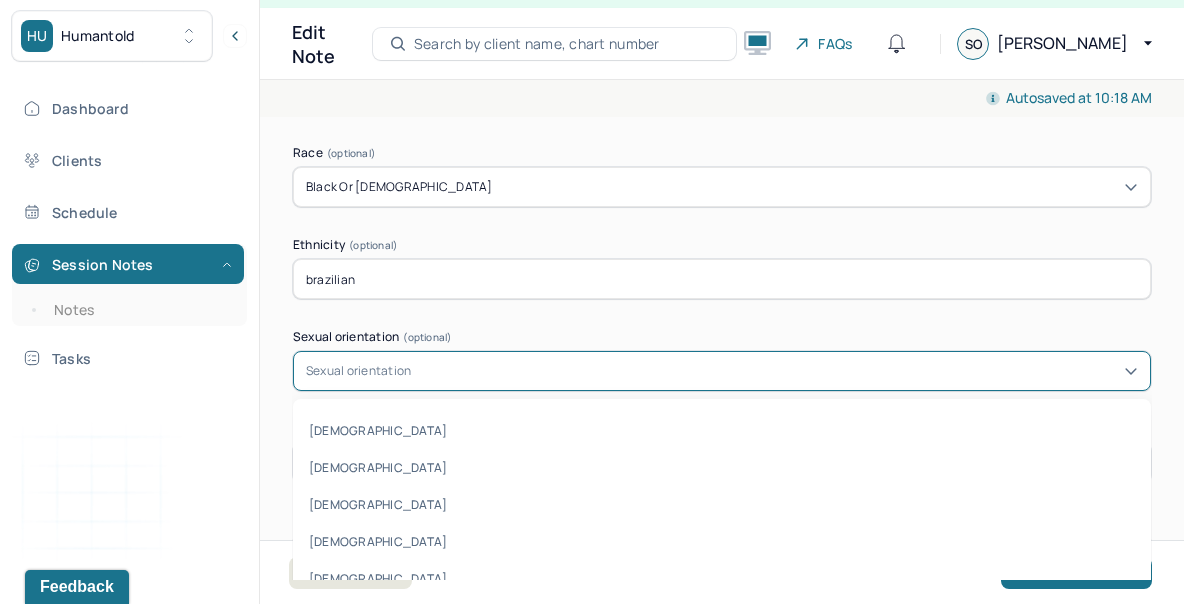 click on "Sexual orientation" at bounding box center (358, 371) 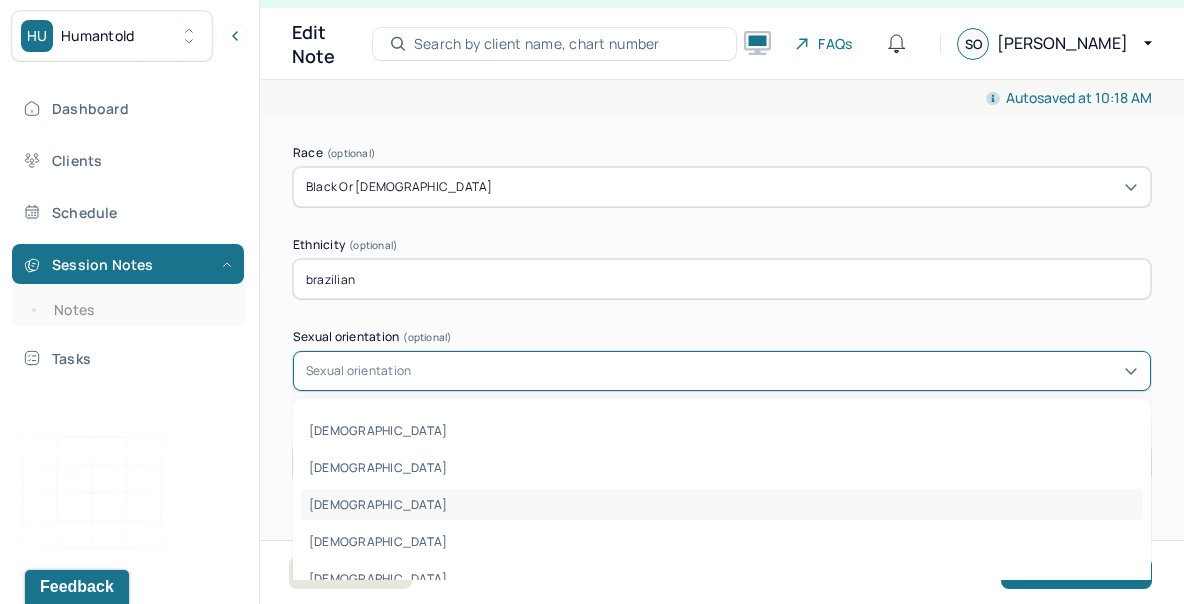 drag, startPoint x: 342, startPoint y: 460, endPoint x: 352, endPoint y: 503, distance: 44.14748 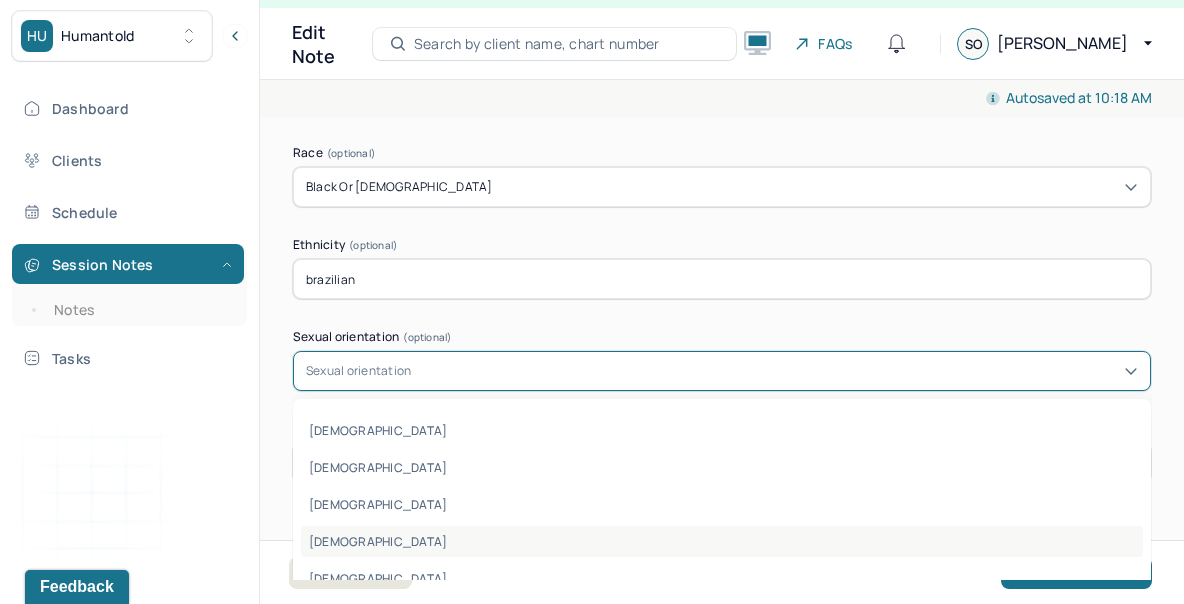scroll, scrollTop: 22, scrollLeft: 0, axis: vertical 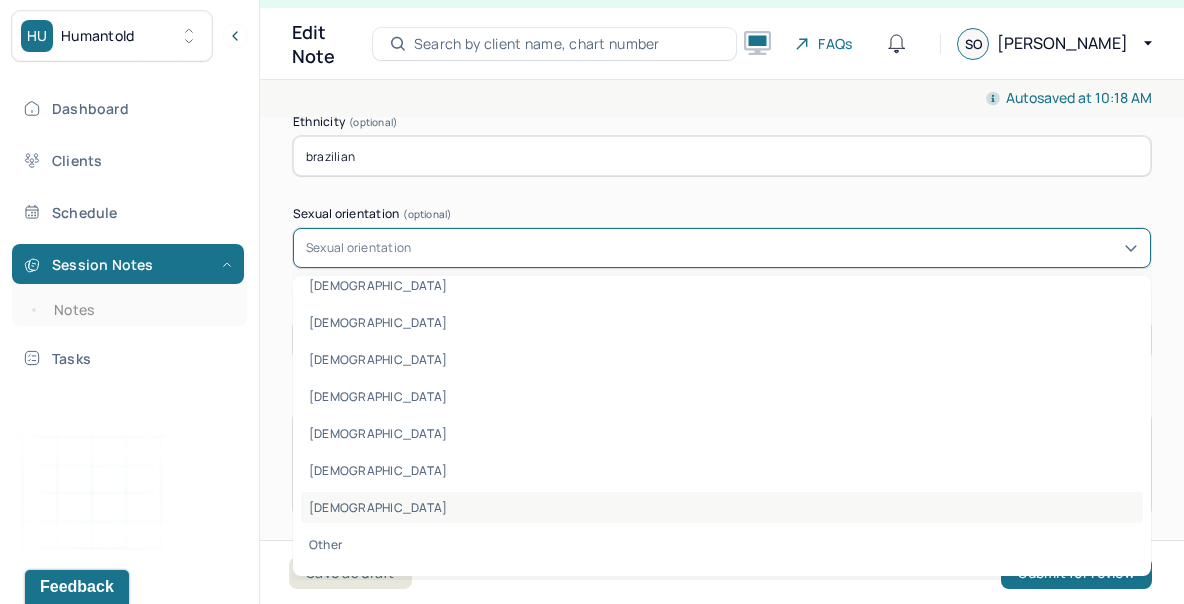 click on "[DEMOGRAPHIC_DATA]" at bounding box center [722, 507] 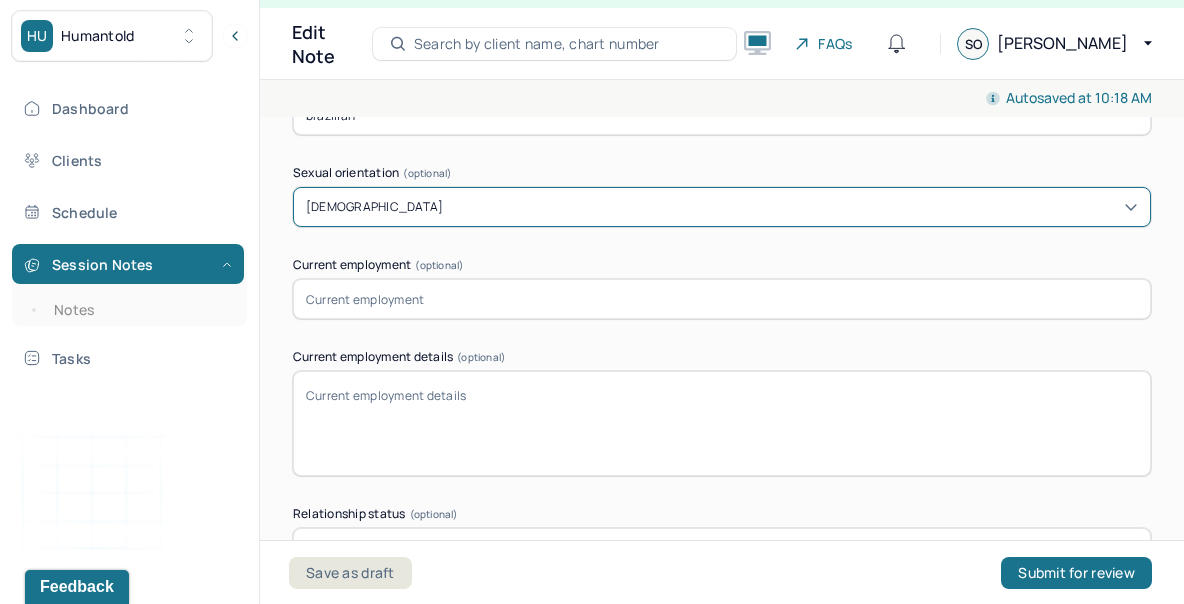scroll, scrollTop: 1628, scrollLeft: 0, axis: vertical 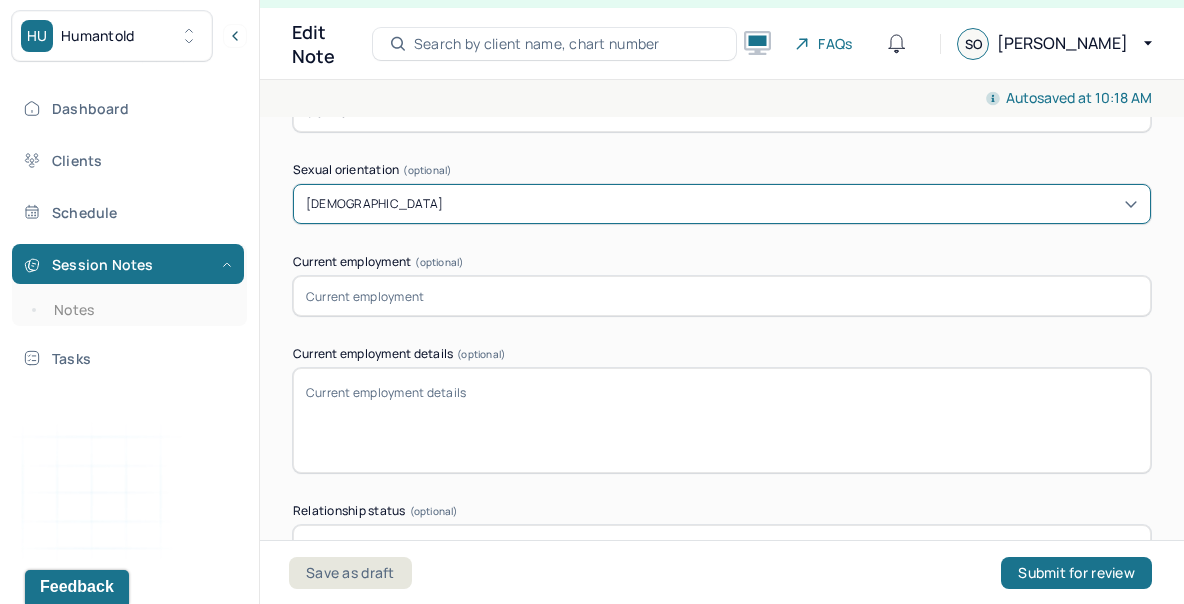 click at bounding box center [722, 296] 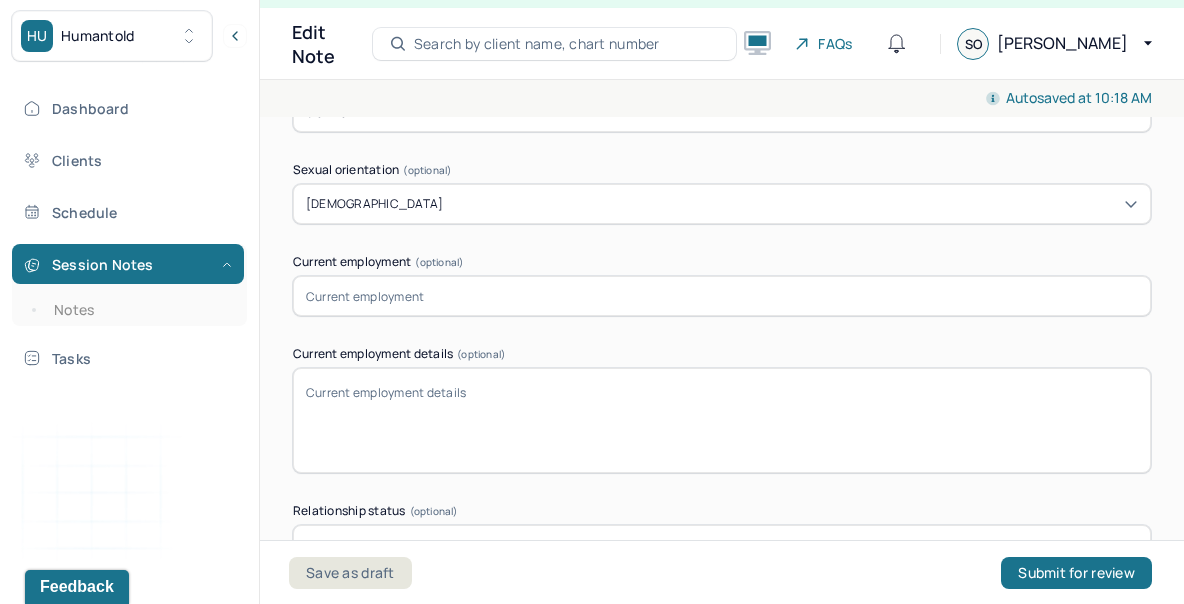 type on "R" 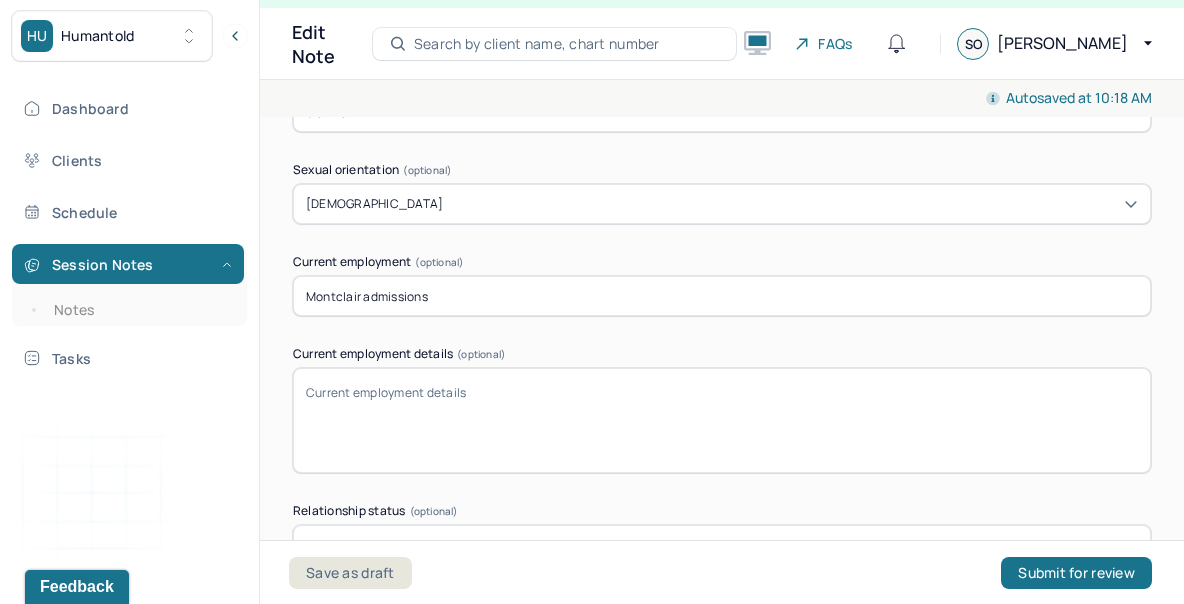 click on "Montclair admissions" at bounding box center (722, 296) 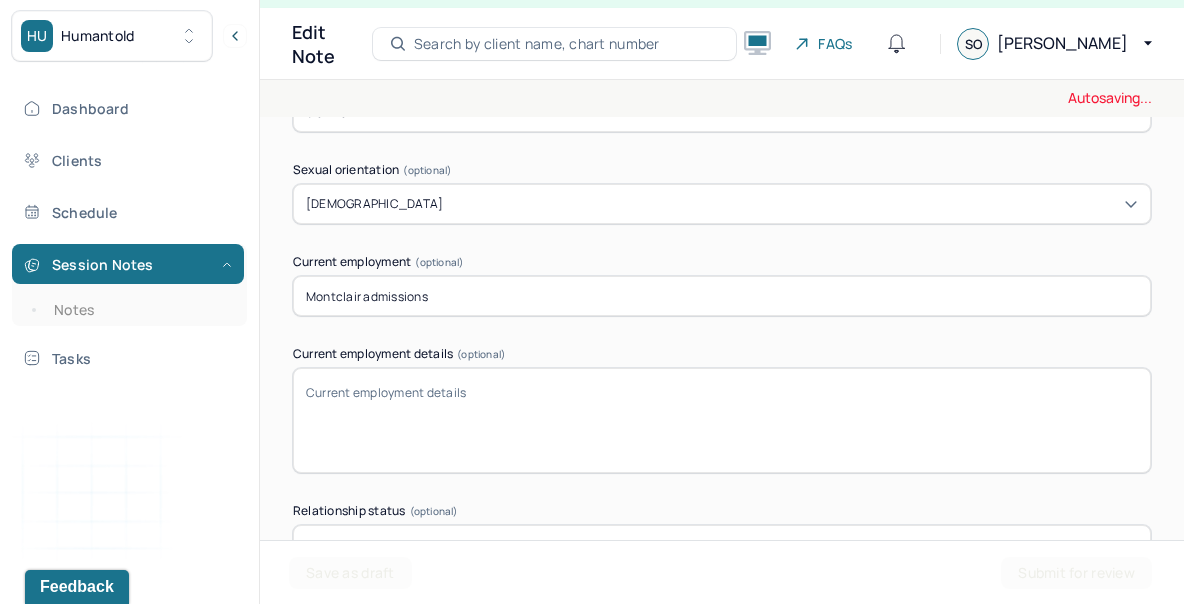 click on "Montclair admissions" at bounding box center (722, 296) 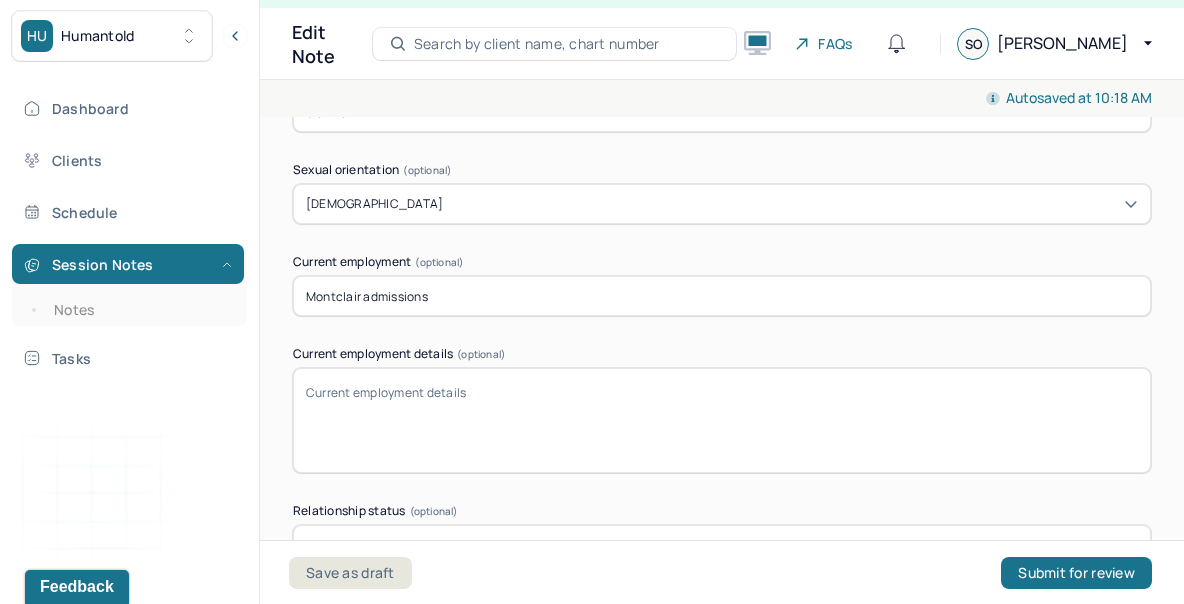 type on "Montclair admissions" 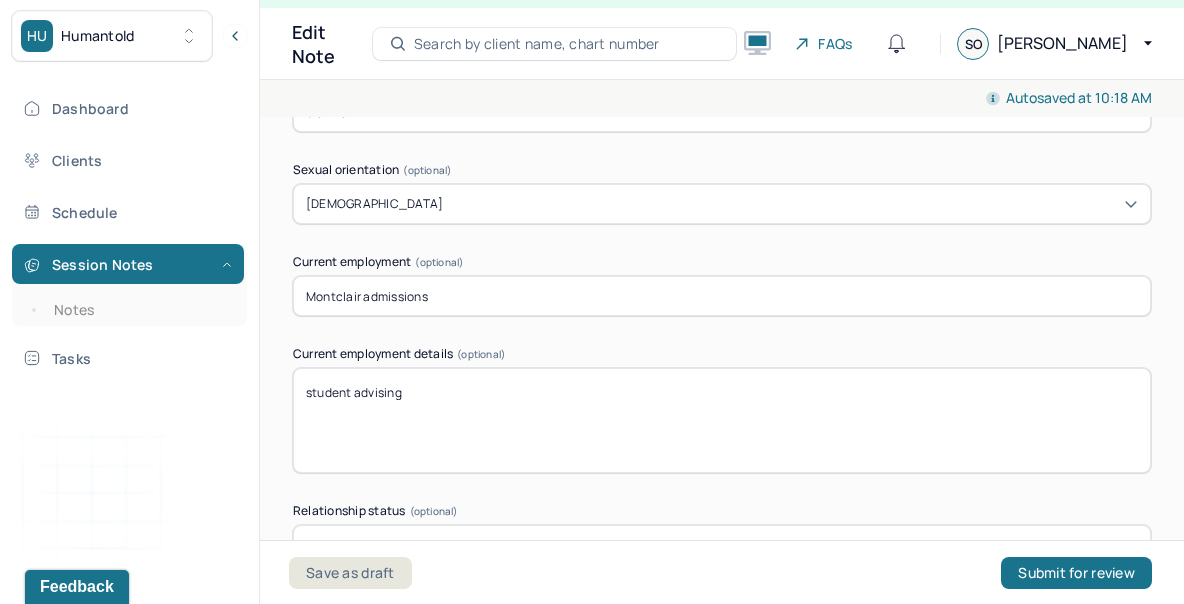 scroll, scrollTop: 1806, scrollLeft: 0, axis: vertical 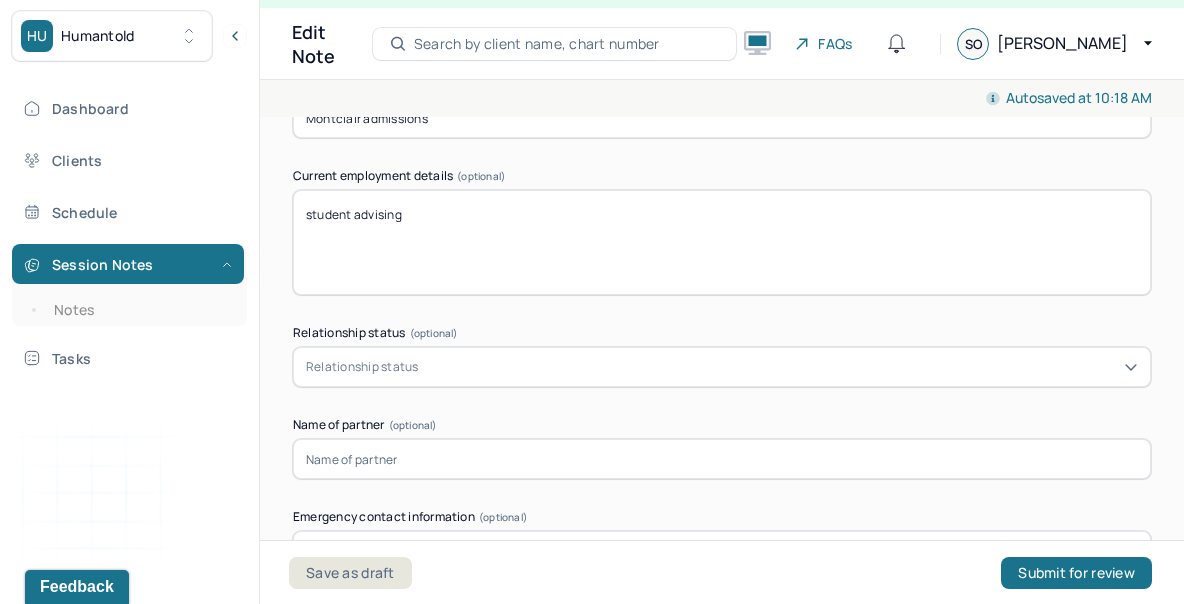 type on "student advising" 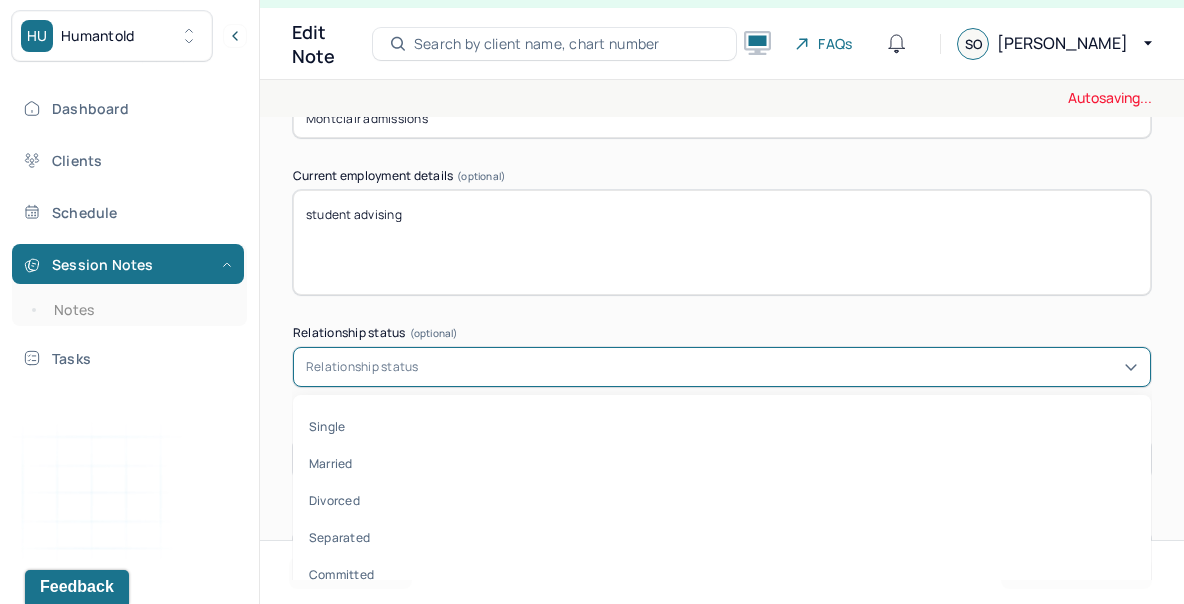 click on "Relationship status" at bounding box center [362, 367] 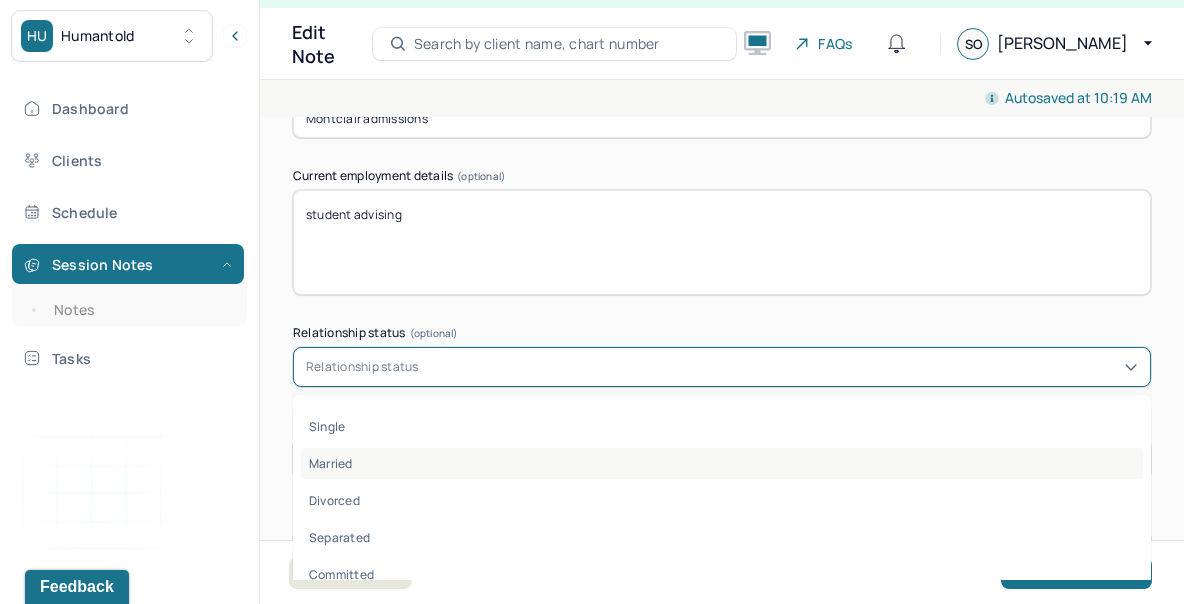 click on "Married" at bounding box center [722, 463] 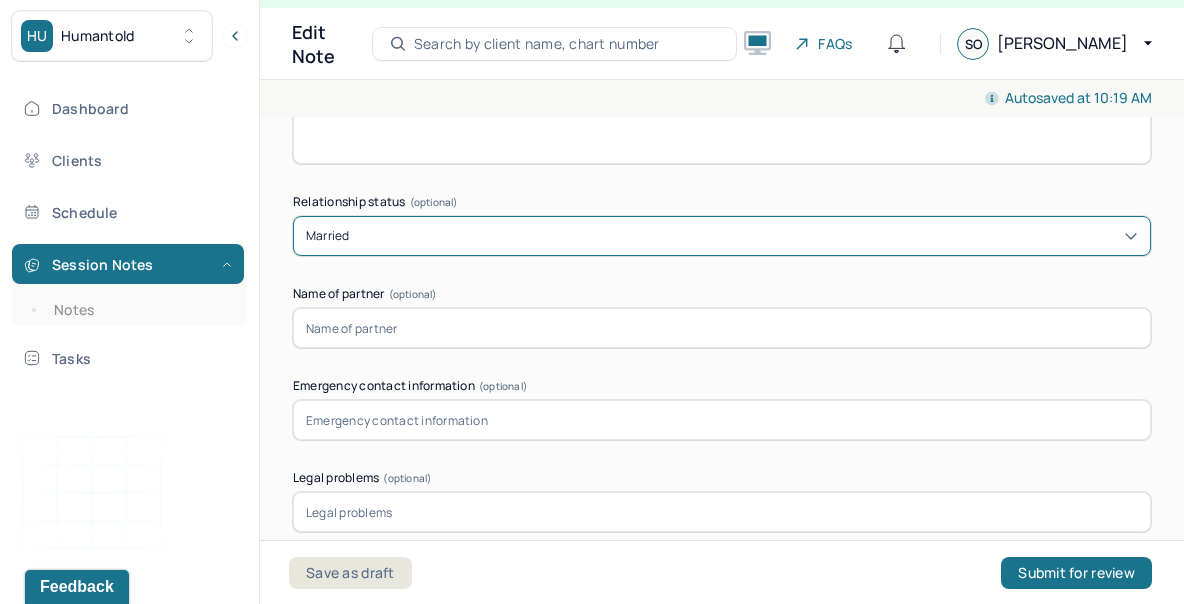 scroll, scrollTop: 1936, scrollLeft: 0, axis: vertical 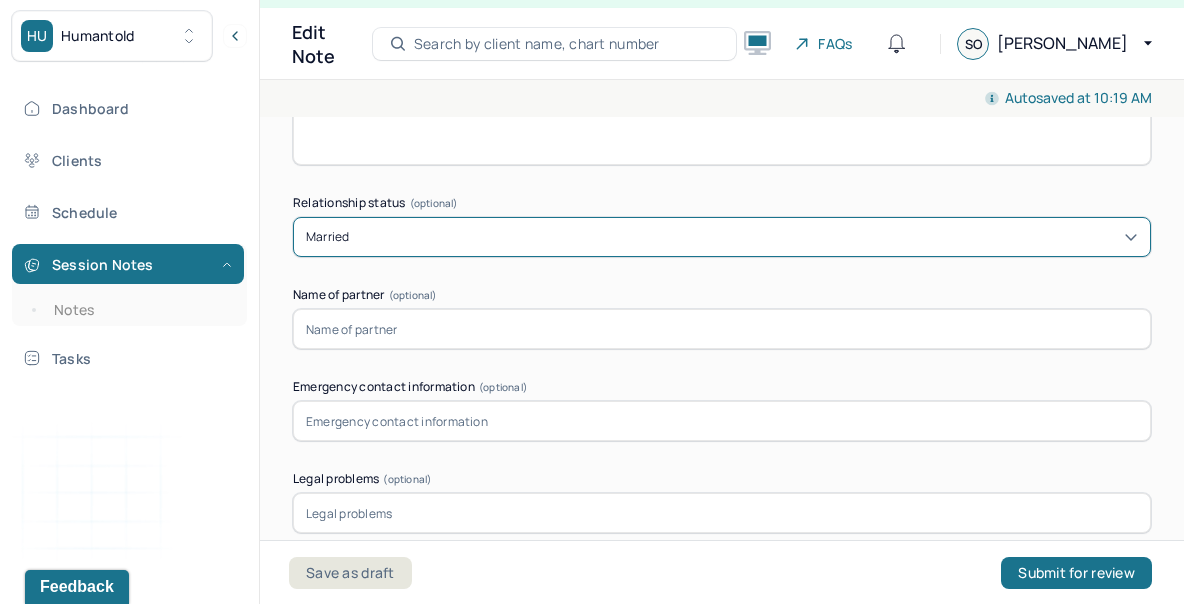 click at bounding box center (722, 329) 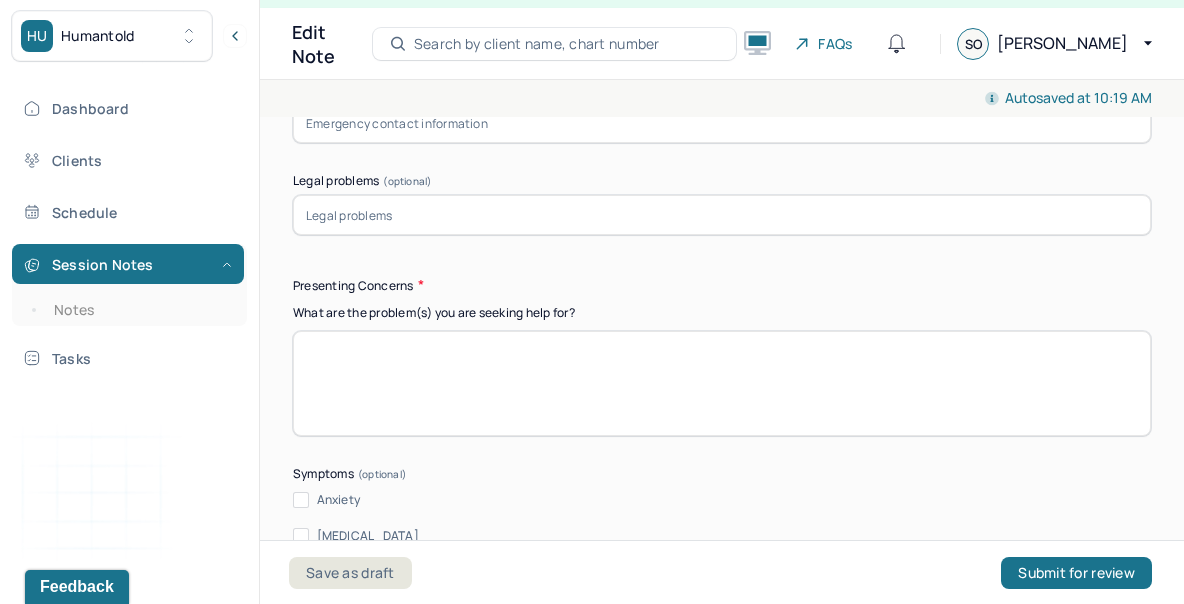 scroll, scrollTop: 2372, scrollLeft: 0, axis: vertical 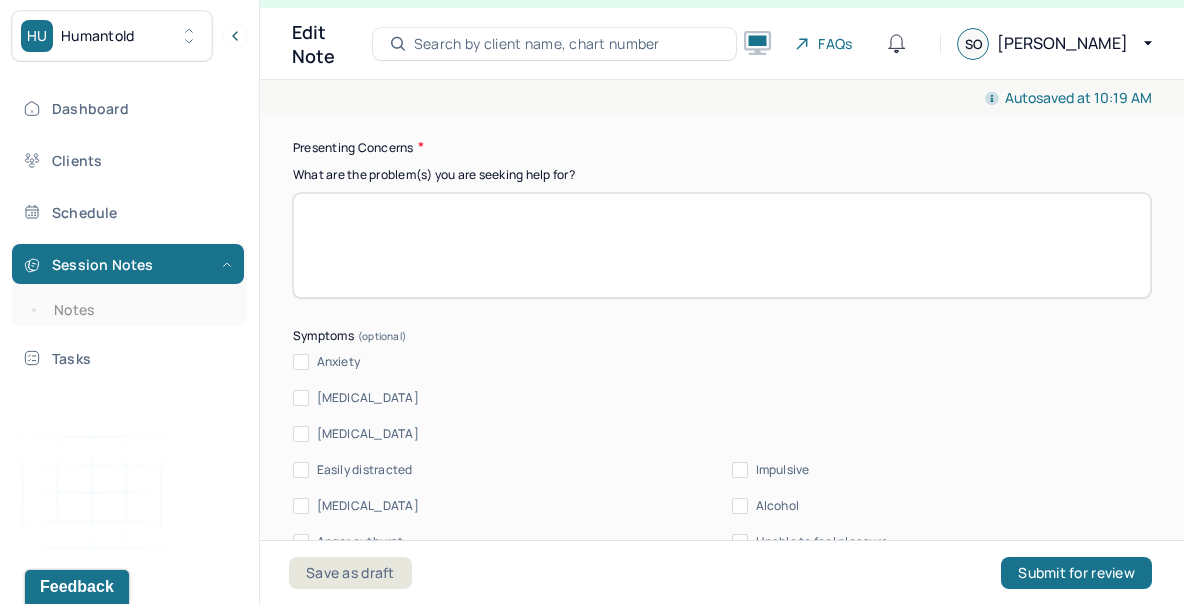 type on "Shani" 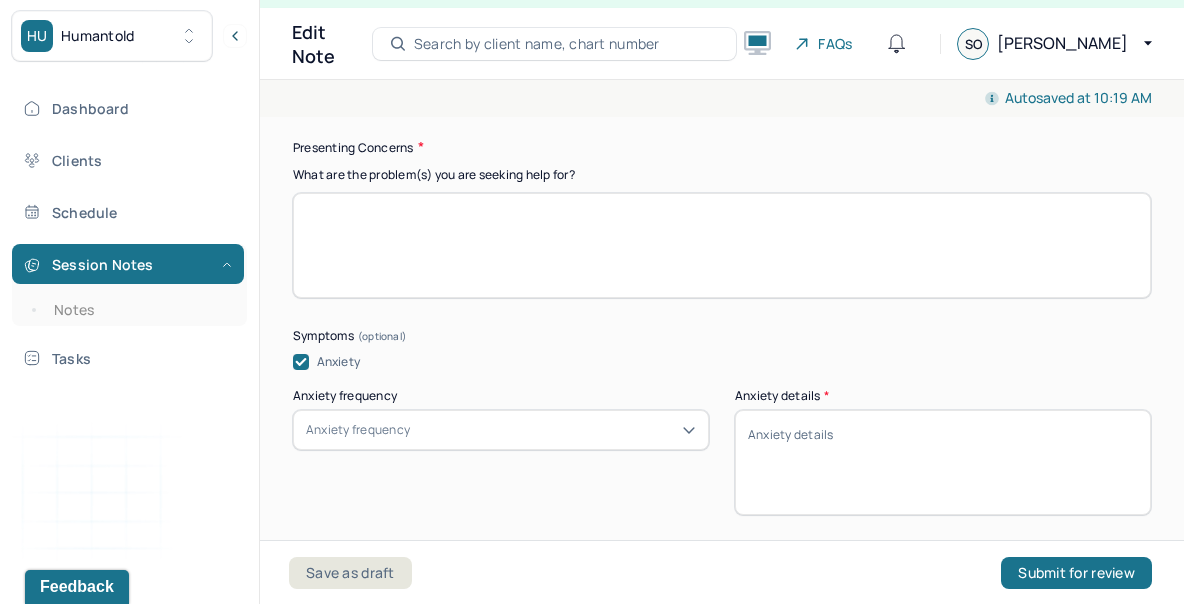 scroll, scrollTop: 2400, scrollLeft: 0, axis: vertical 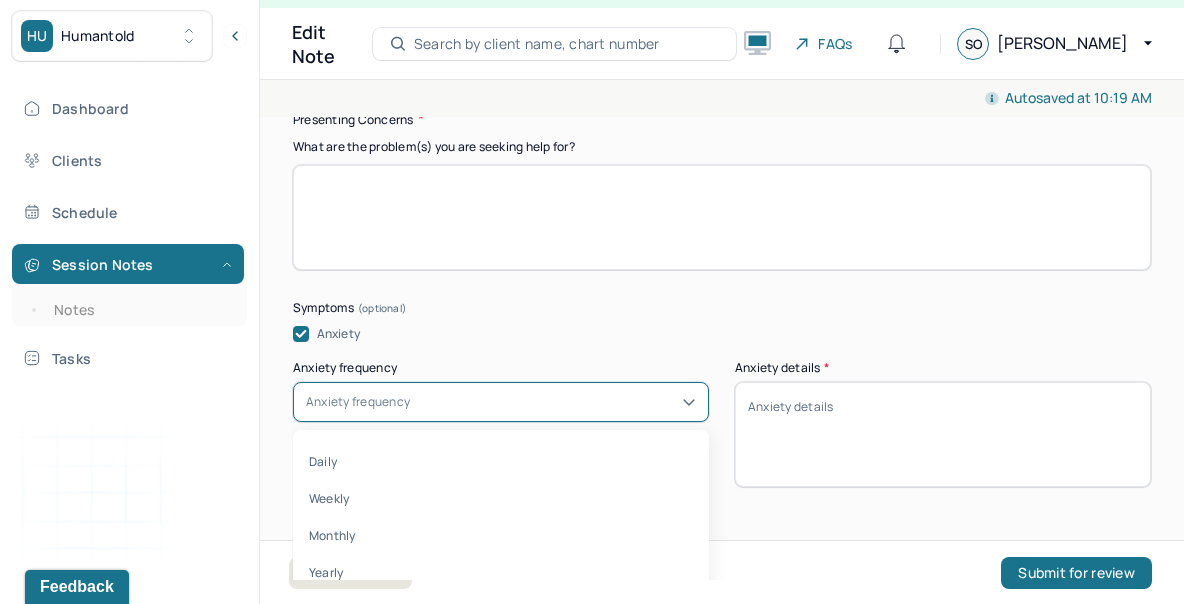 click on "Anxiety frequency" at bounding box center [358, 402] 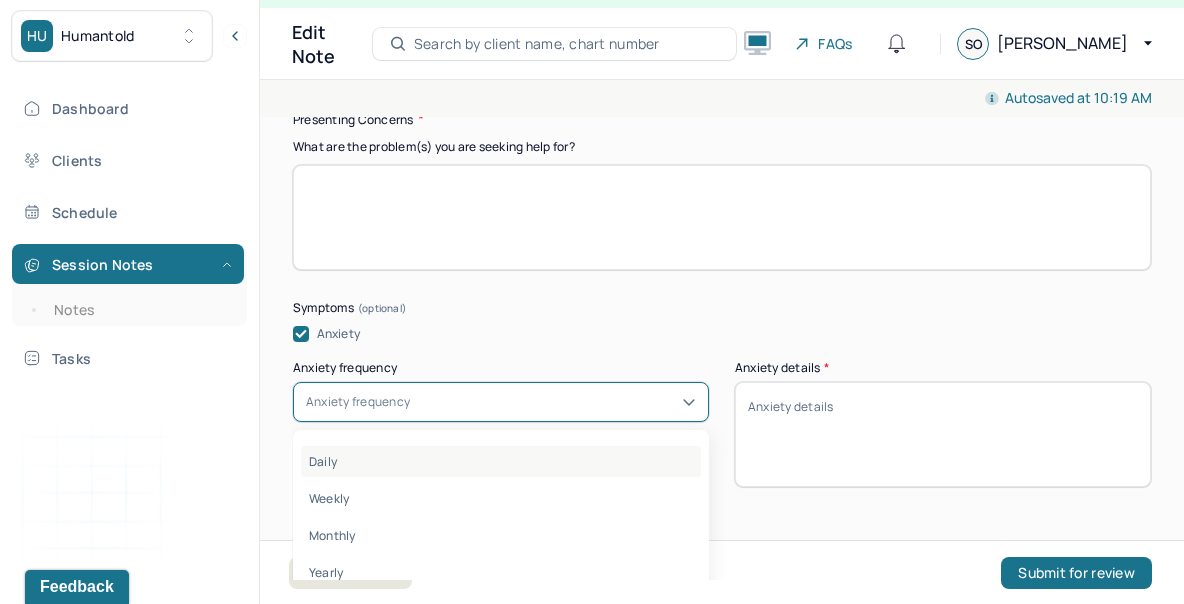 click on "Daily" at bounding box center (501, 461) 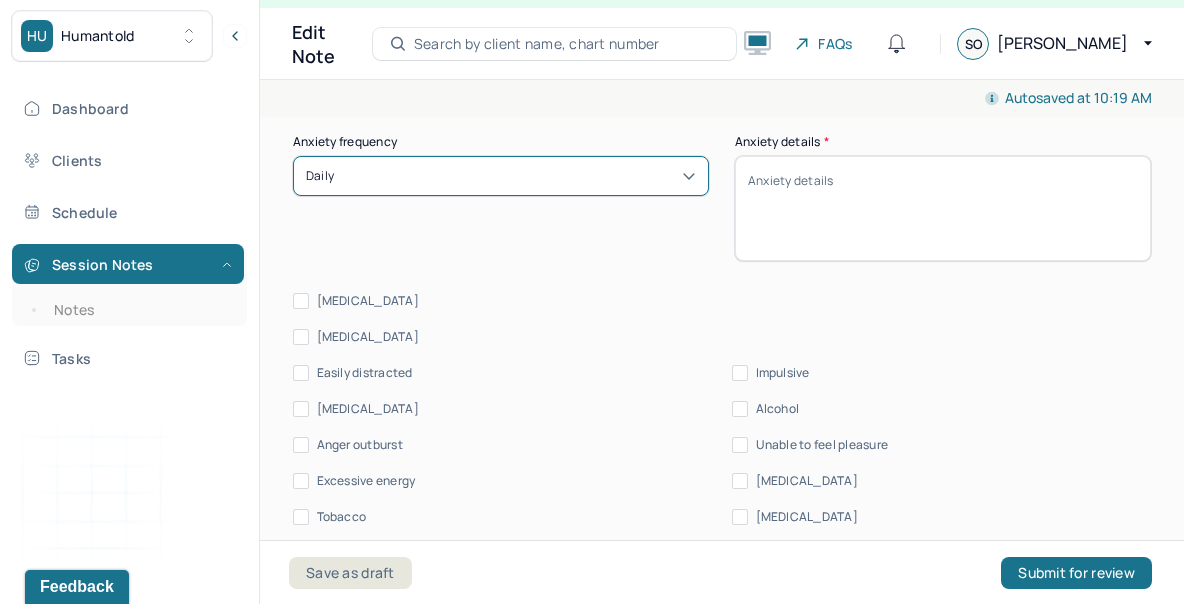 scroll, scrollTop: 2626, scrollLeft: 0, axis: vertical 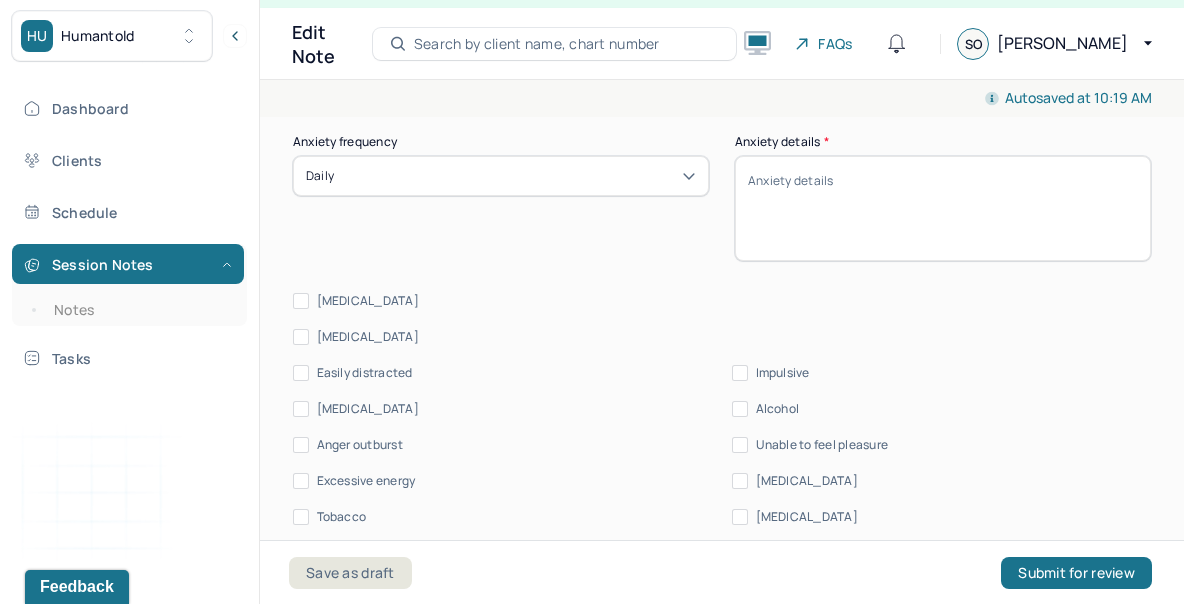 click on "[MEDICAL_DATA]" at bounding box center [301, 337] 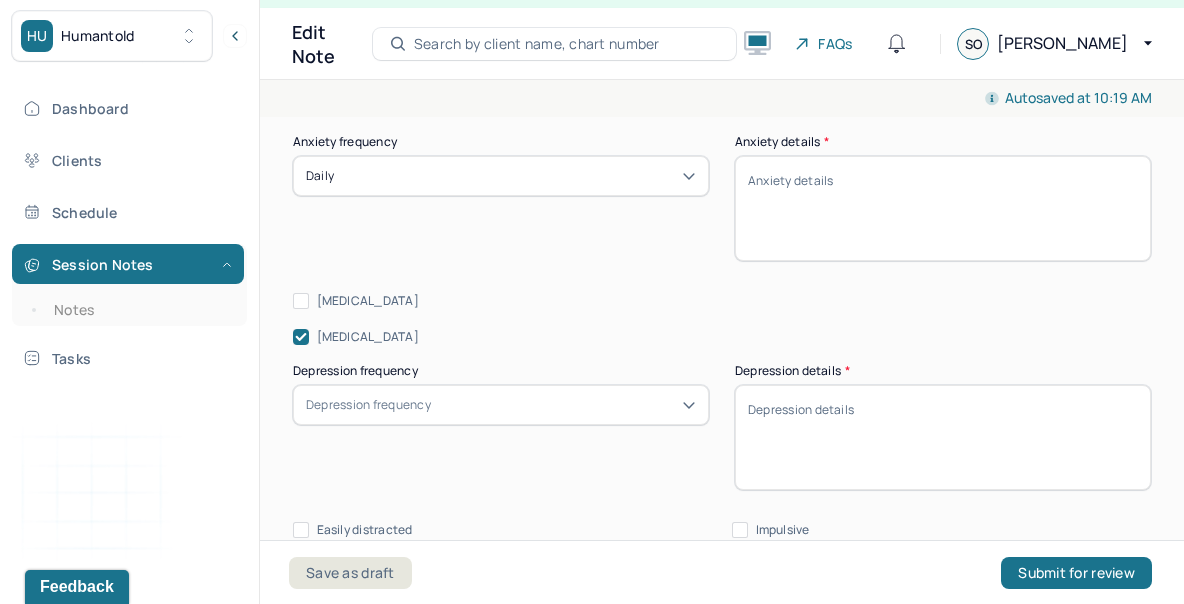 click on "Depression frequency" at bounding box center [501, 405] 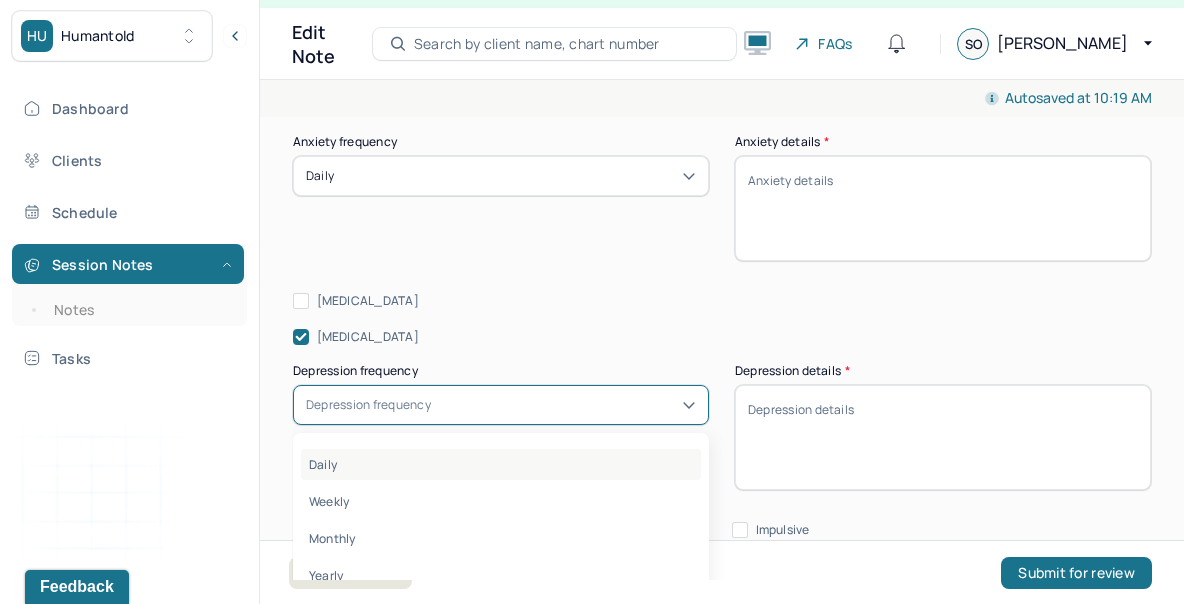 click on "Daily" at bounding box center (501, 464) 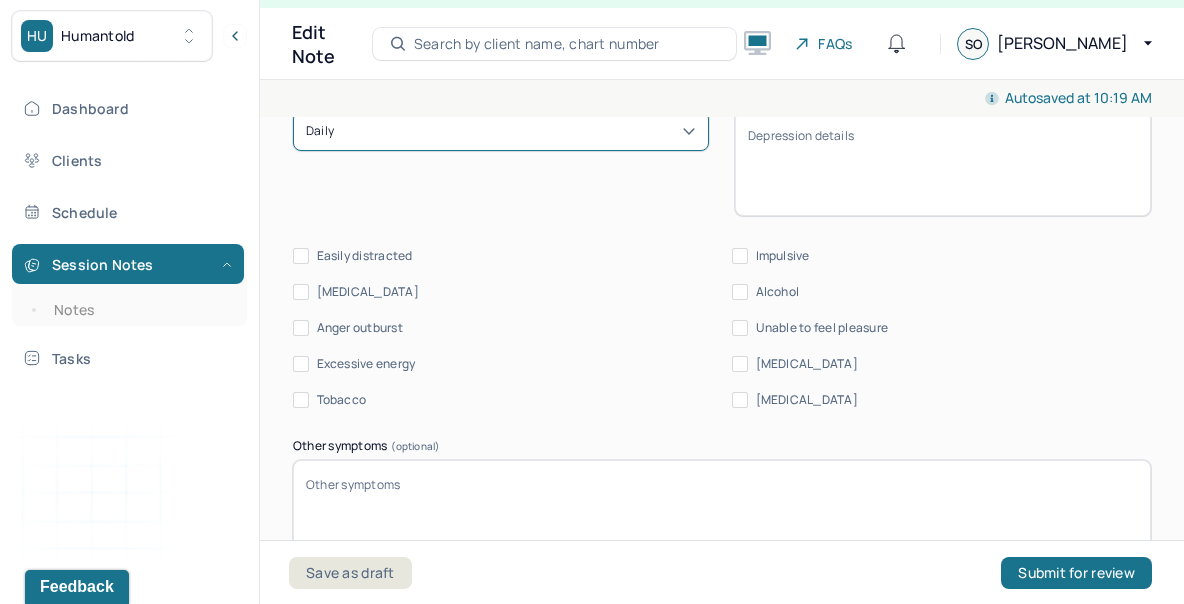 scroll, scrollTop: 2902, scrollLeft: 0, axis: vertical 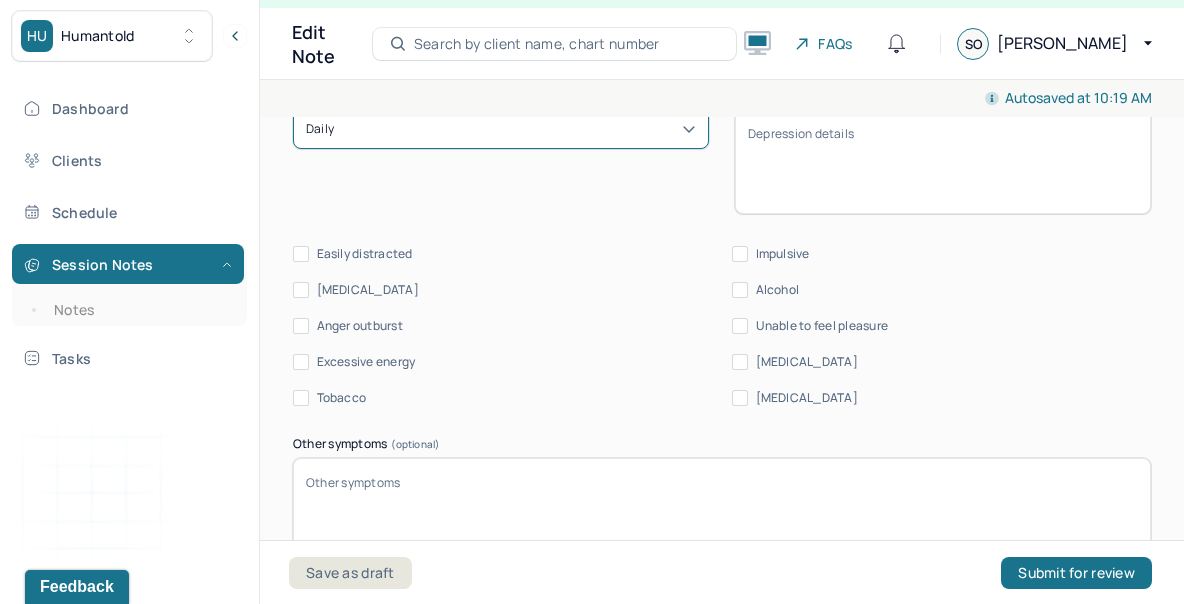 click on "[MEDICAL_DATA]" at bounding box center (740, 398) 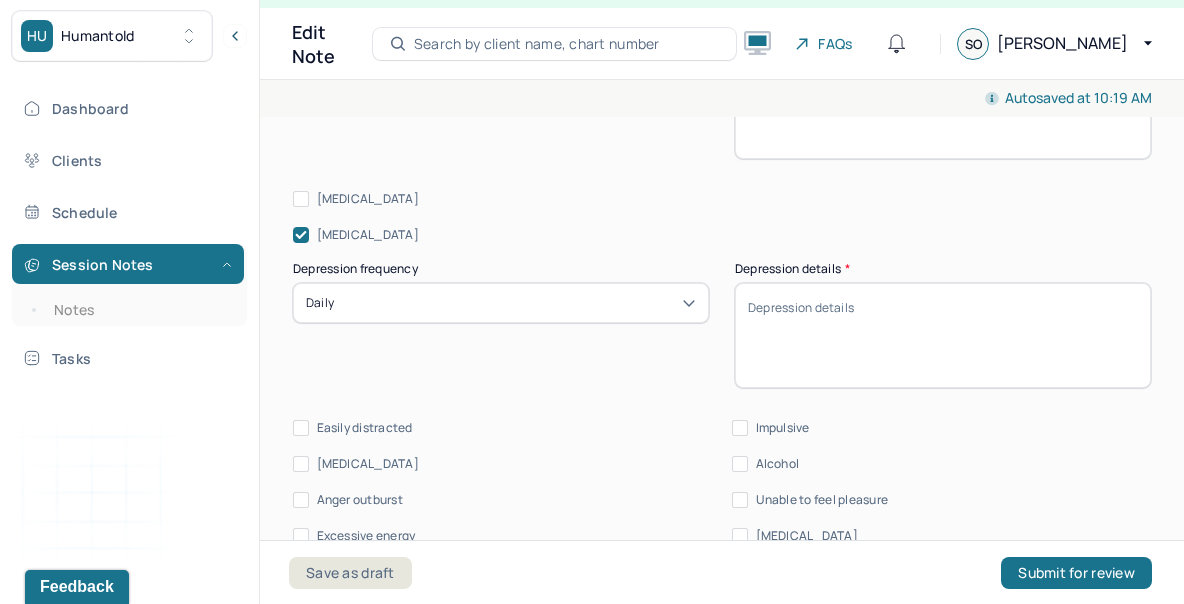scroll, scrollTop: 2727, scrollLeft: 0, axis: vertical 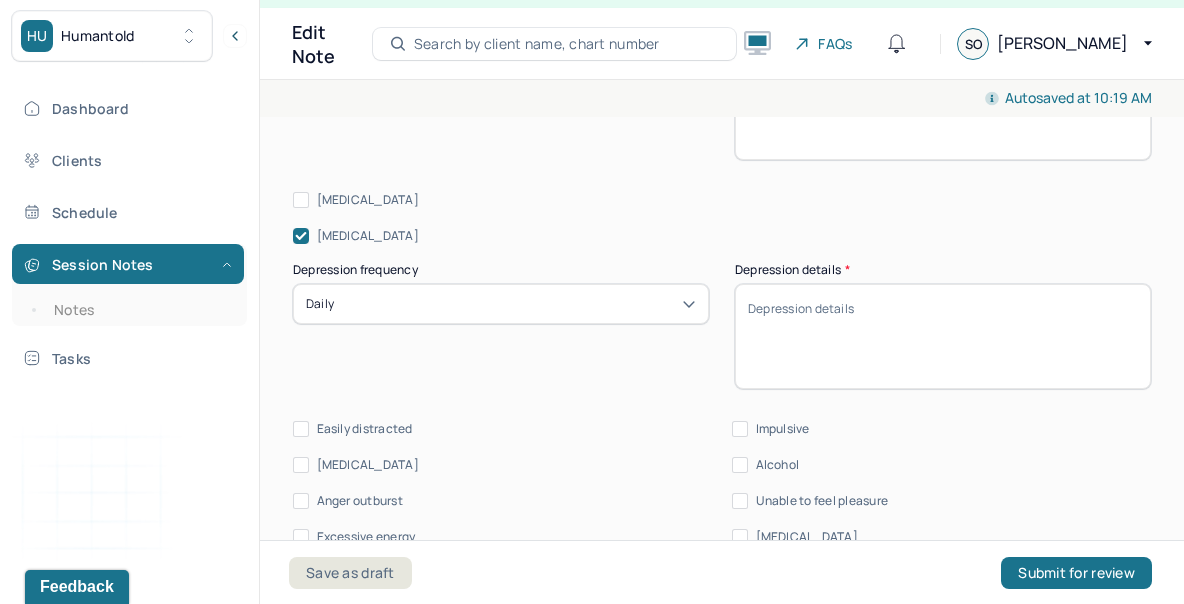 click on "[MEDICAL_DATA] details *" at bounding box center (943, 336) 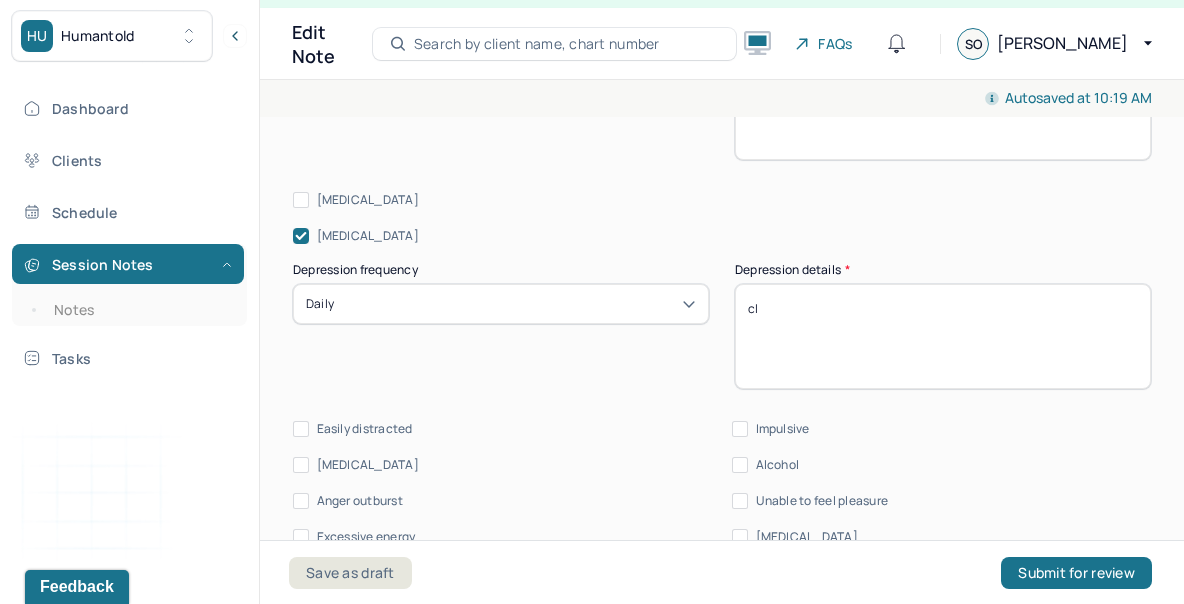 type on "c" 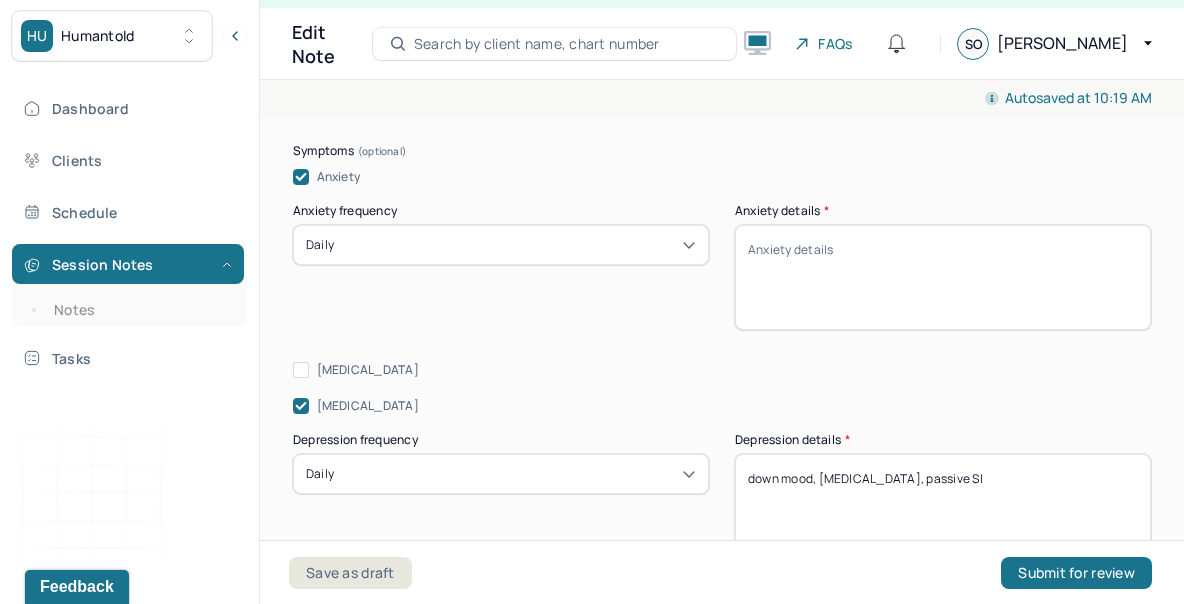 scroll, scrollTop: 2551, scrollLeft: 0, axis: vertical 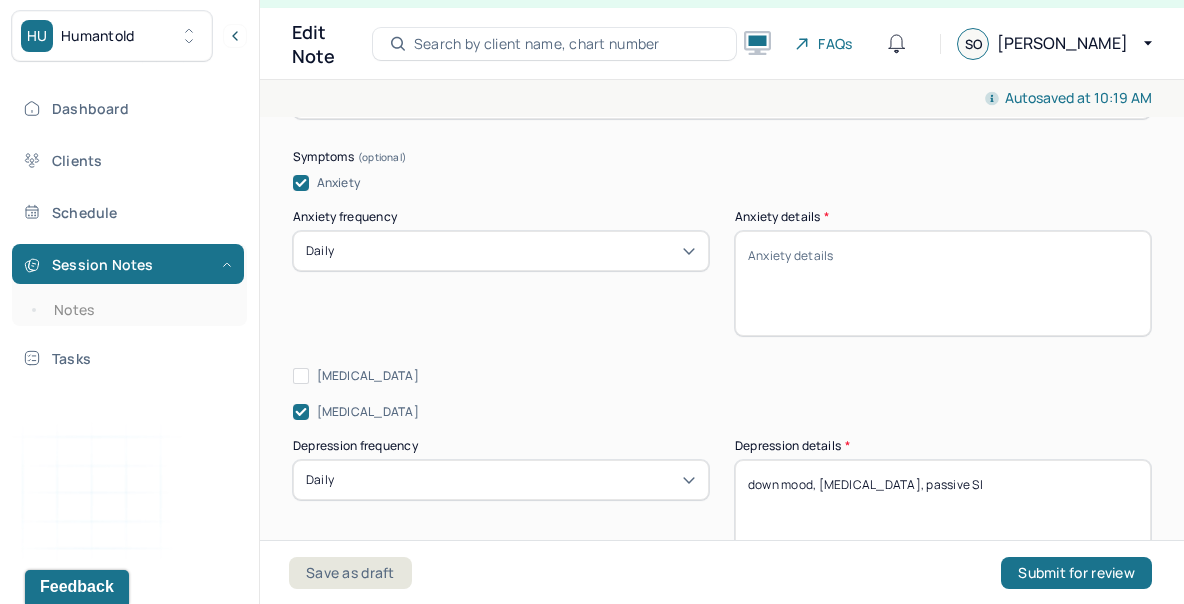 type on "down mood, [MEDICAL_DATA], passive SI" 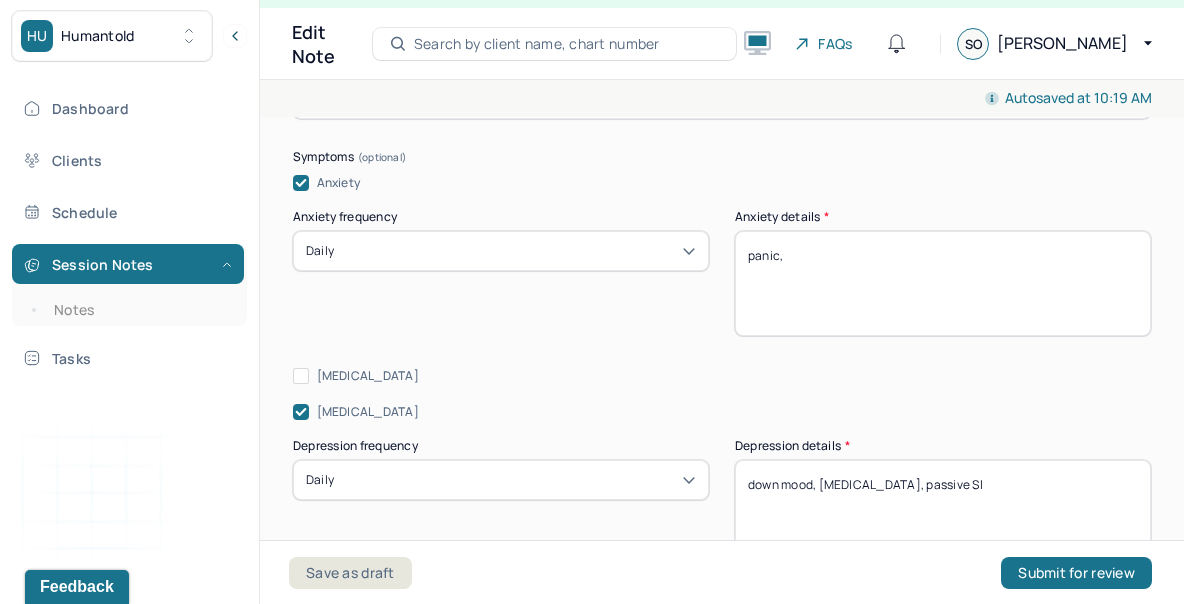 type on "panic," 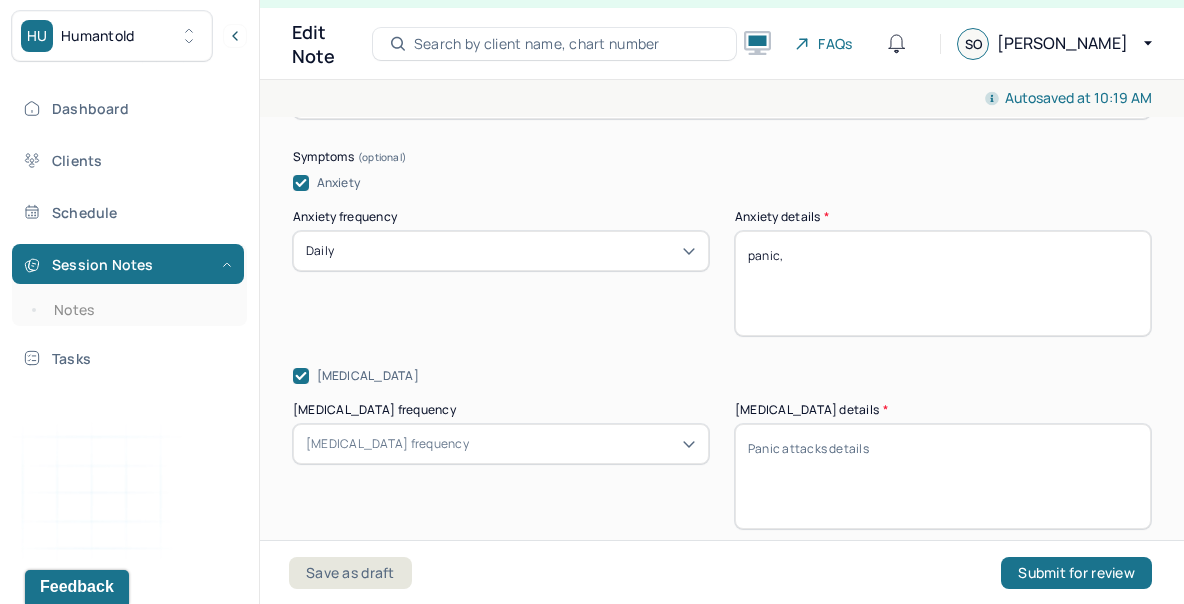 click 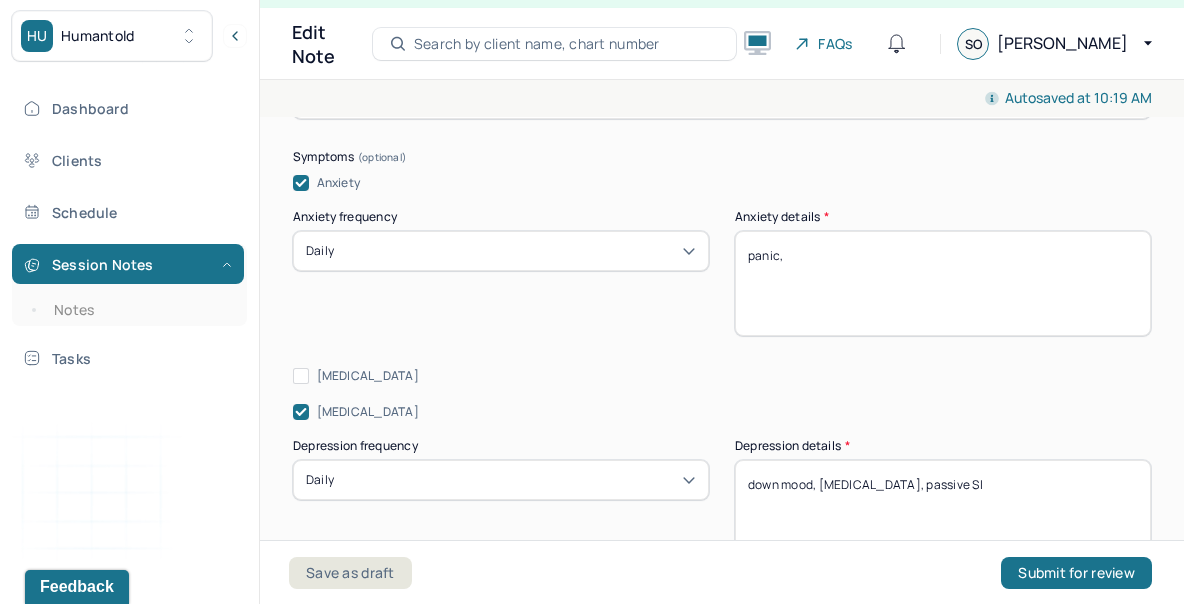 click on "panic," at bounding box center [943, 283] 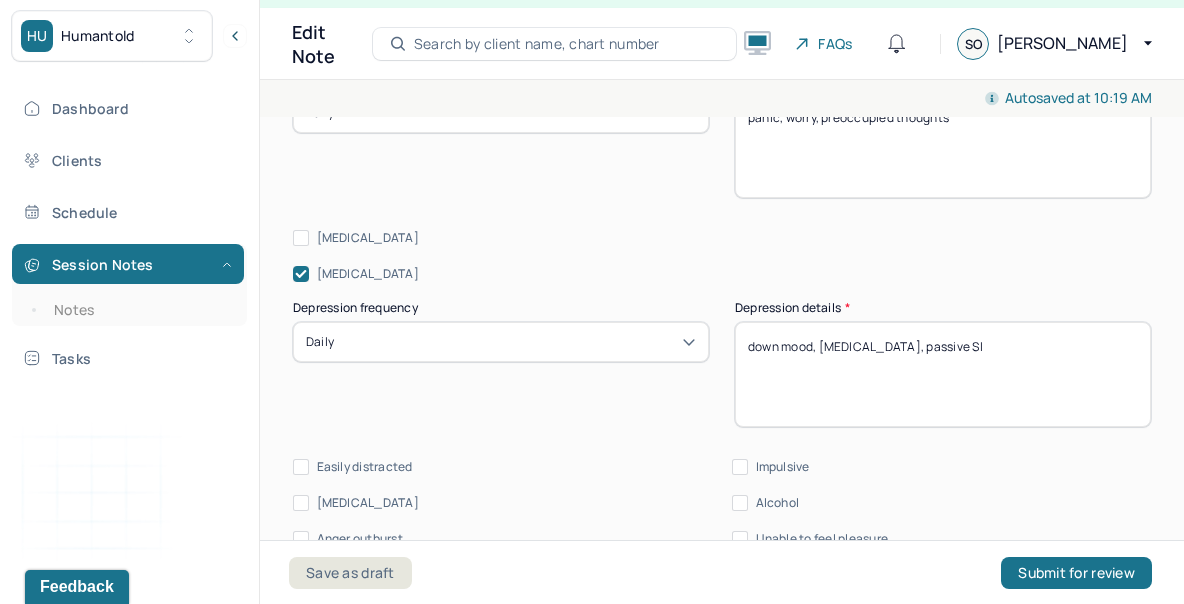 scroll, scrollTop: 2696, scrollLeft: 0, axis: vertical 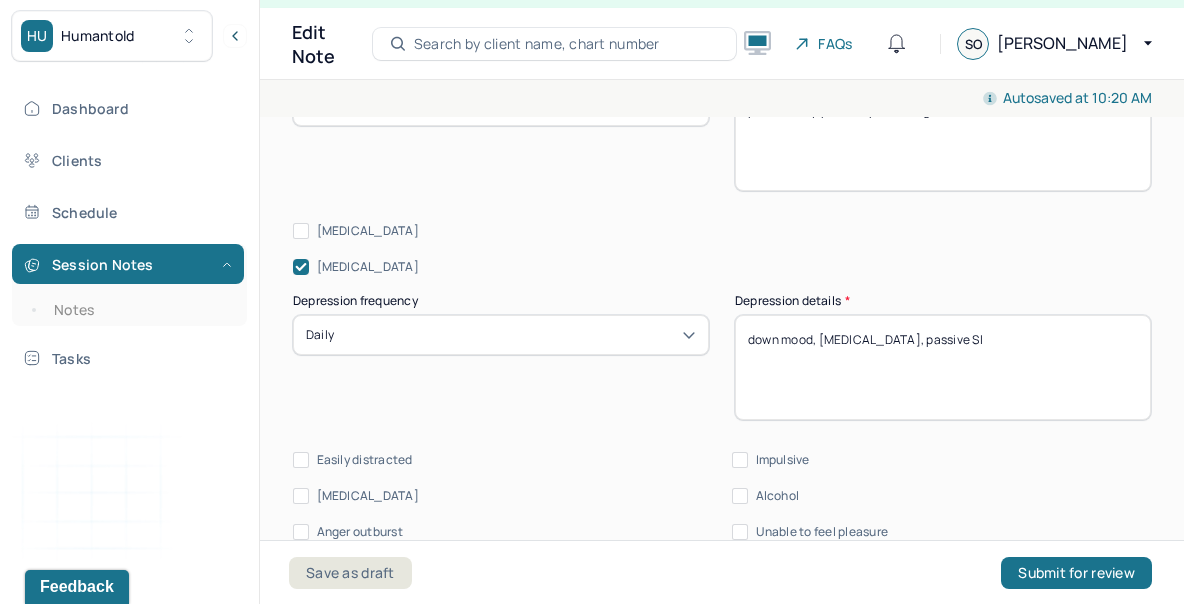 type on "panic, worry, preoccupied thoughts" 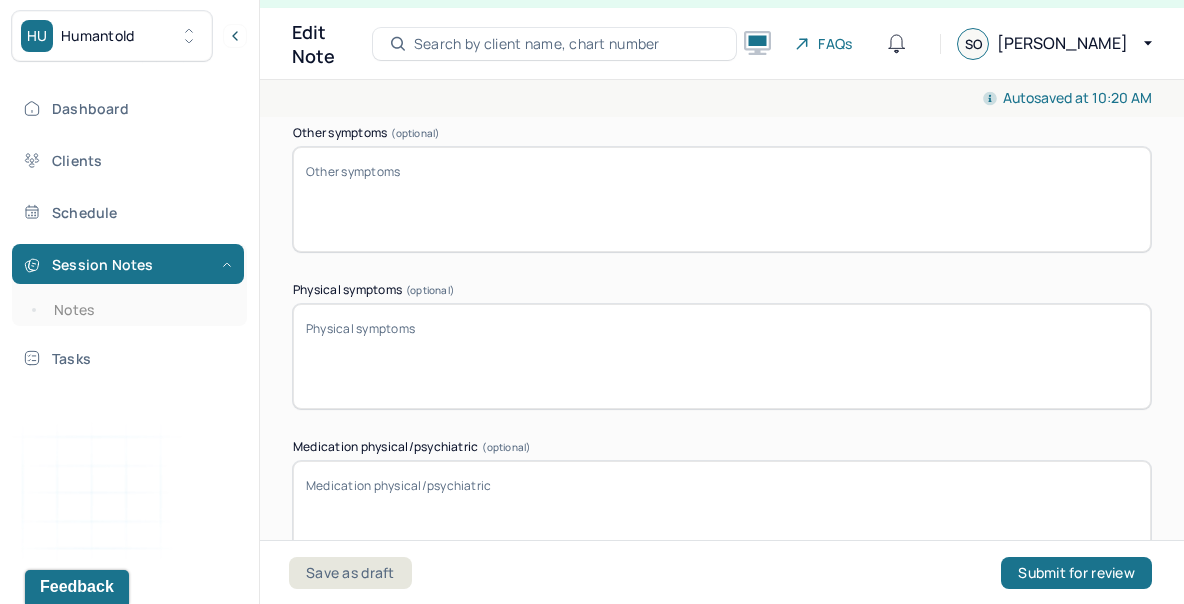 scroll, scrollTop: 3215, scrollLeft: 0, axis: vertical 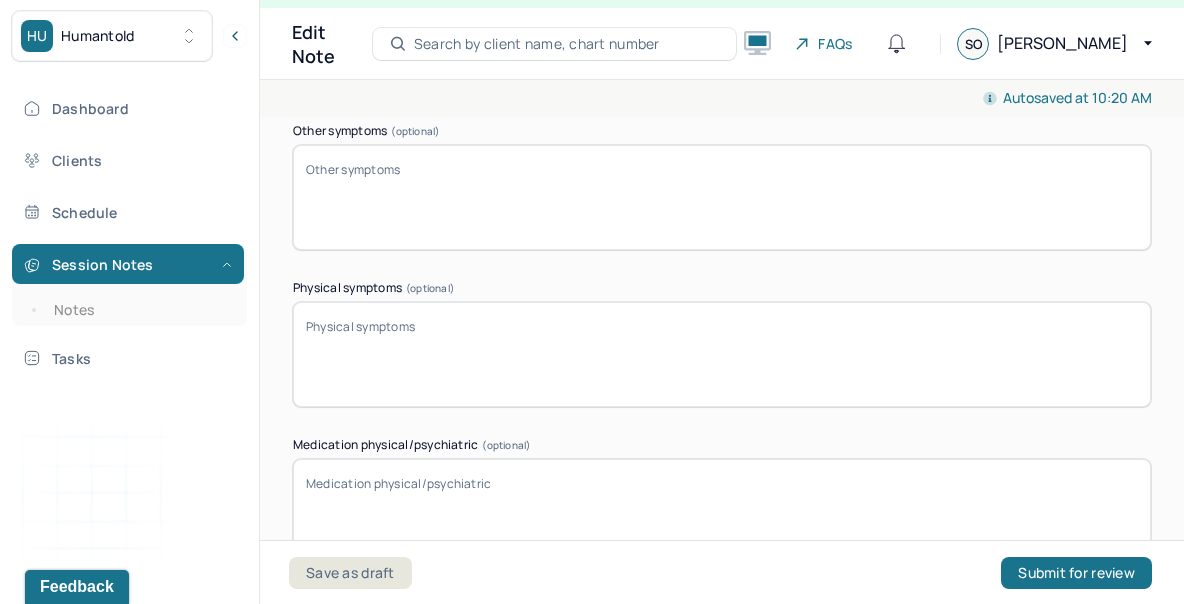click on "Physical symptoms (optional)" at bounding box center [722, 354] 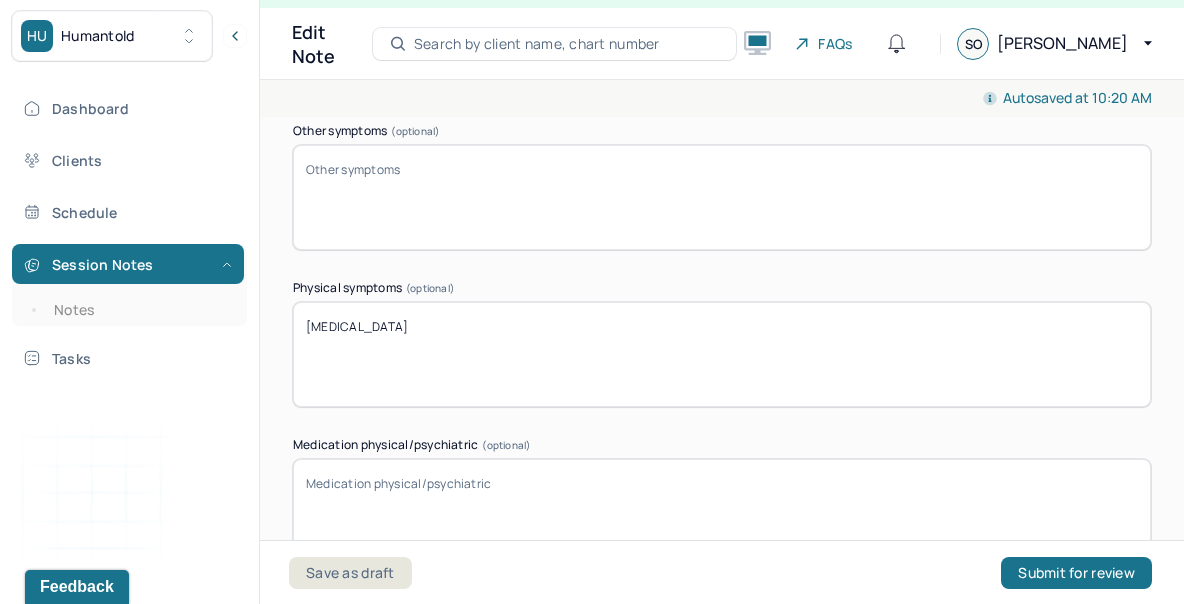 click on "[MEDICAL_DATA]" at bounding box center (722, 354) 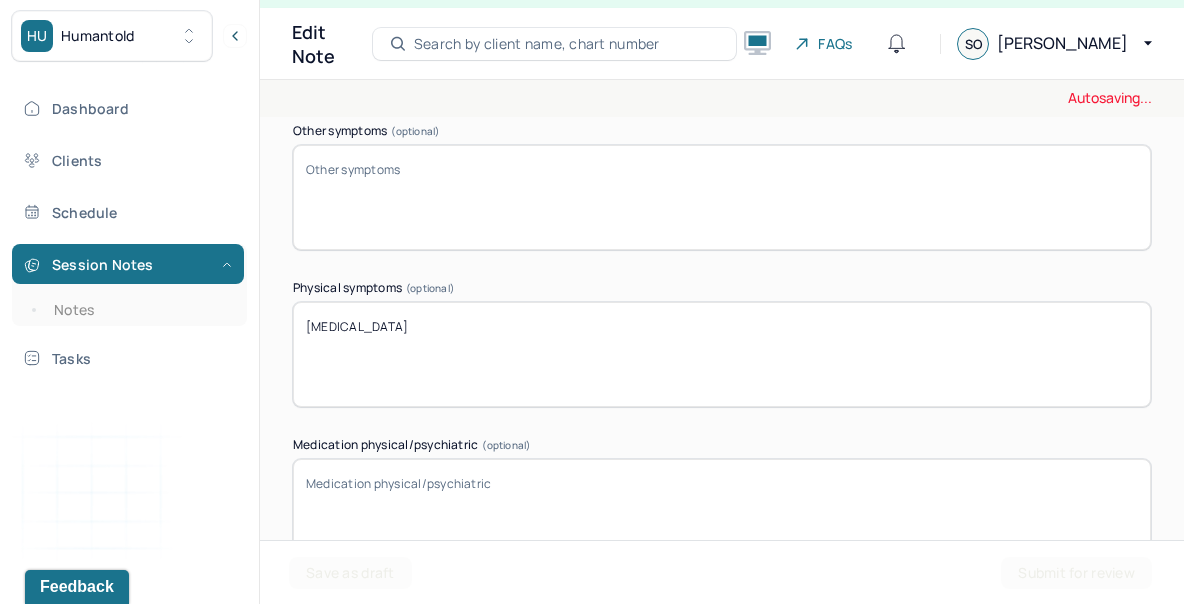 click on "[MEDICAL_DATA]" at bounding box center [722, 354] 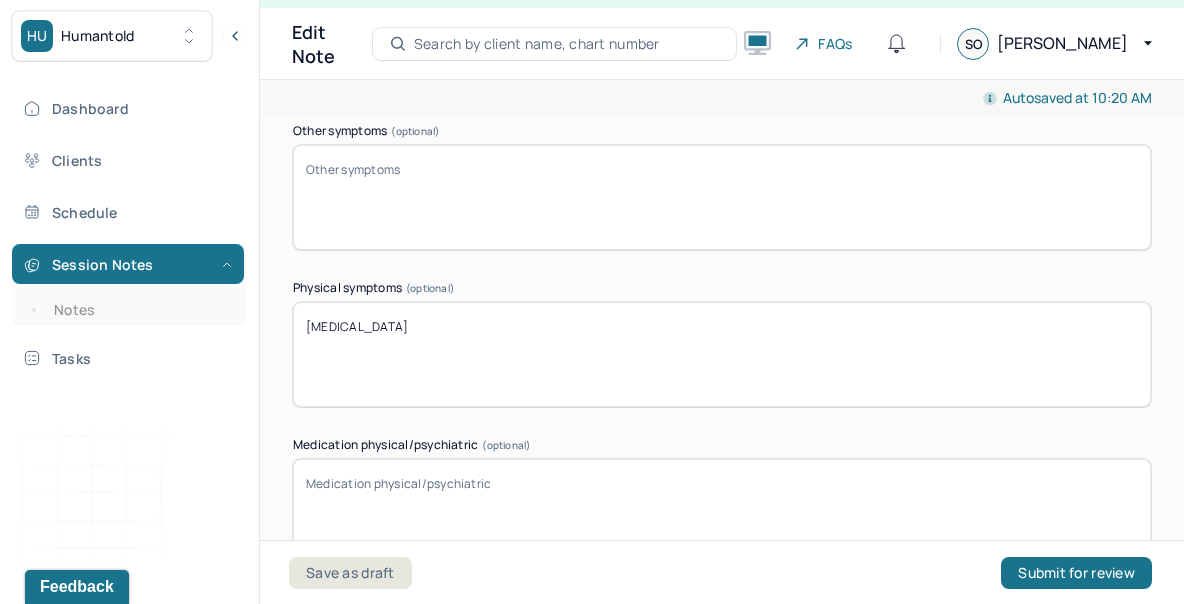 paste on "h" 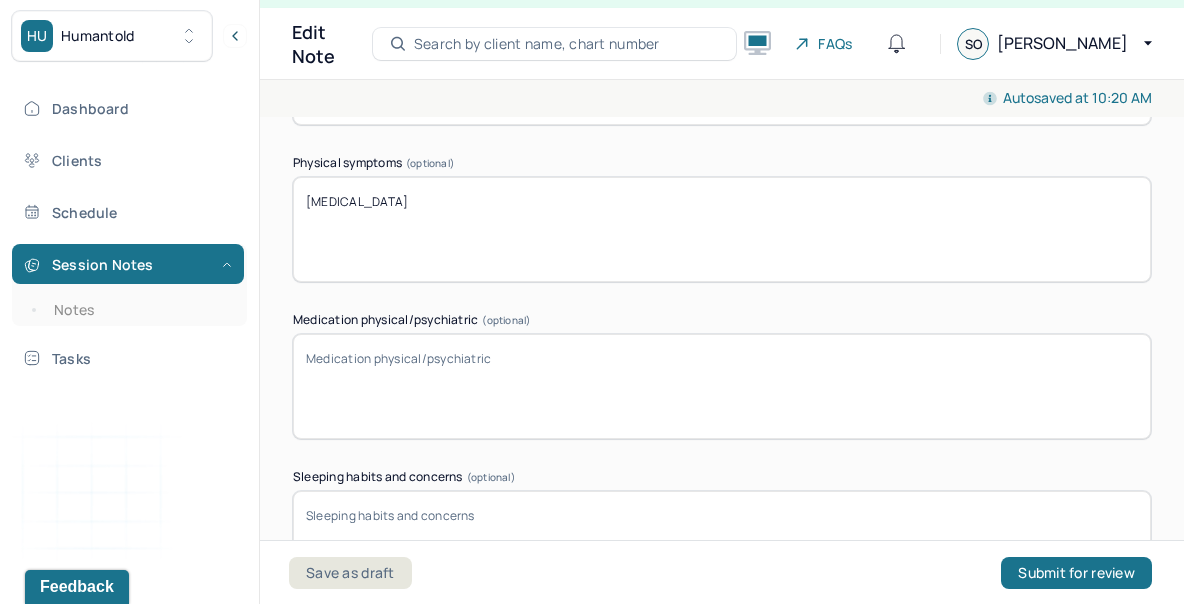 scroll, scrollTop: 3344, scrollLeft: 0, axis: vertical 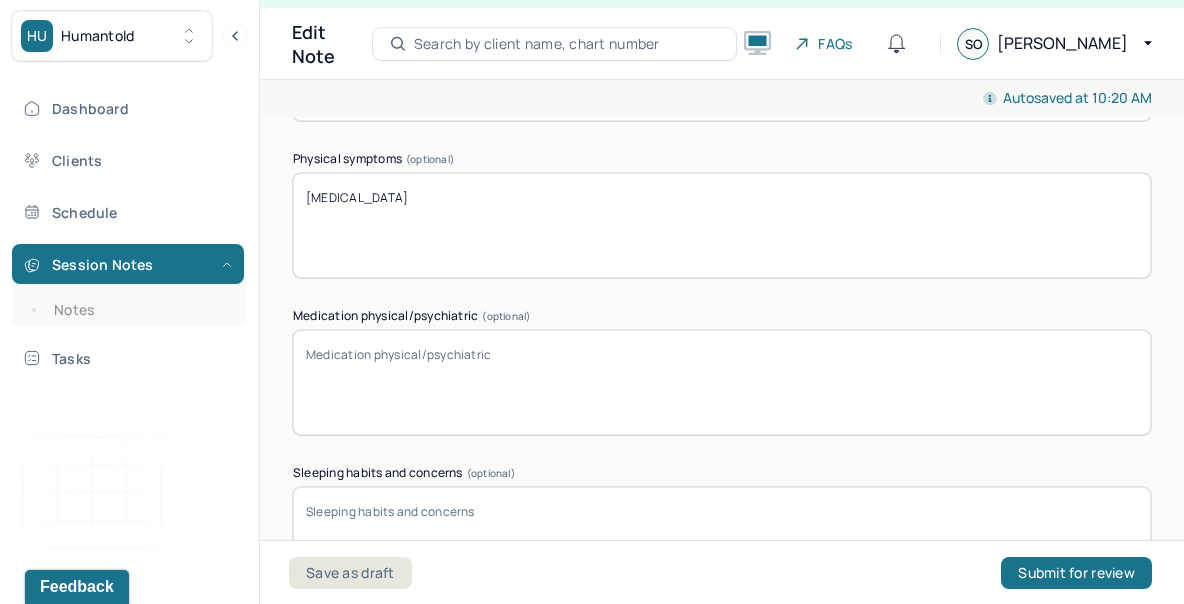 type on "[MEDICAL_DATA]" 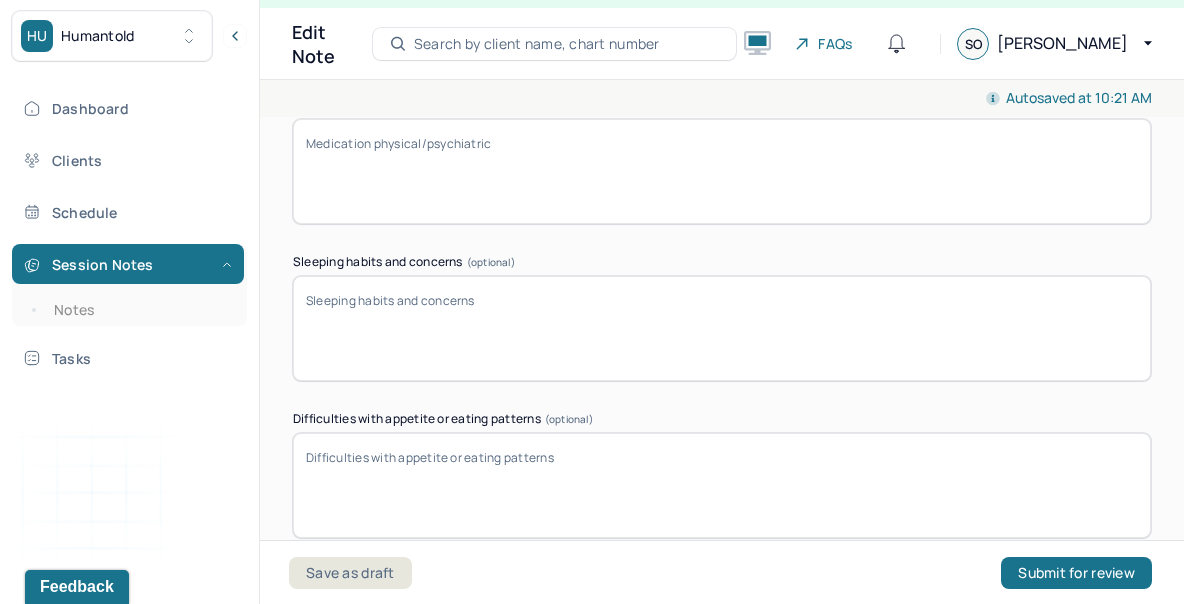 scroll, scrollTop: 3625, scrollLeft: 0, axis: vertical 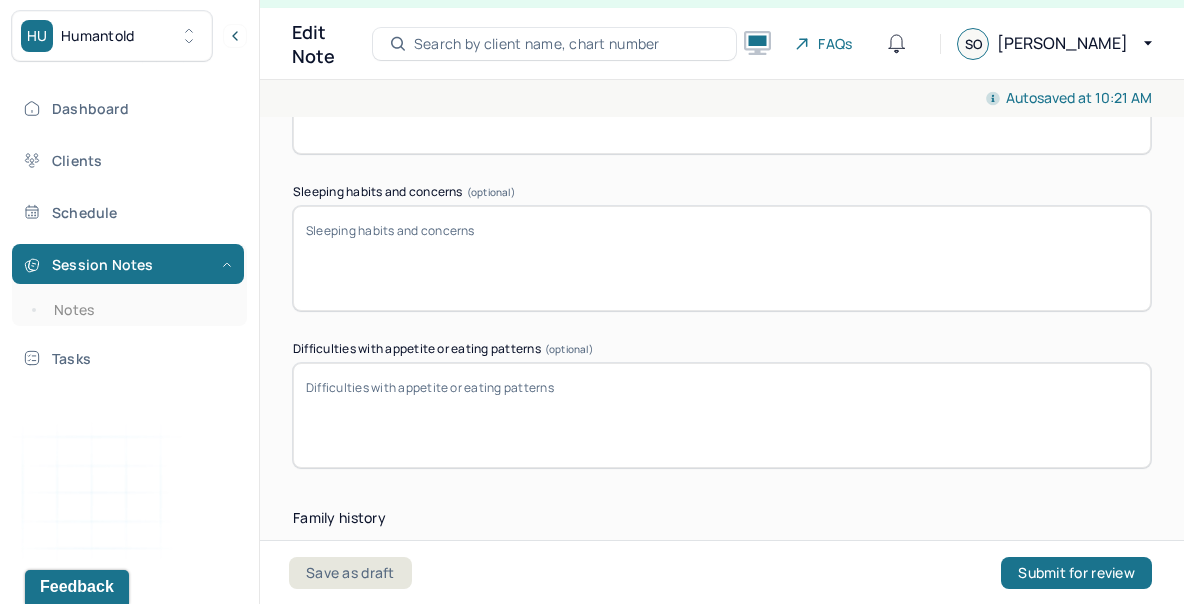 click on "Sleeping habits and concerns (optional)" at bounding box center (722, 258) 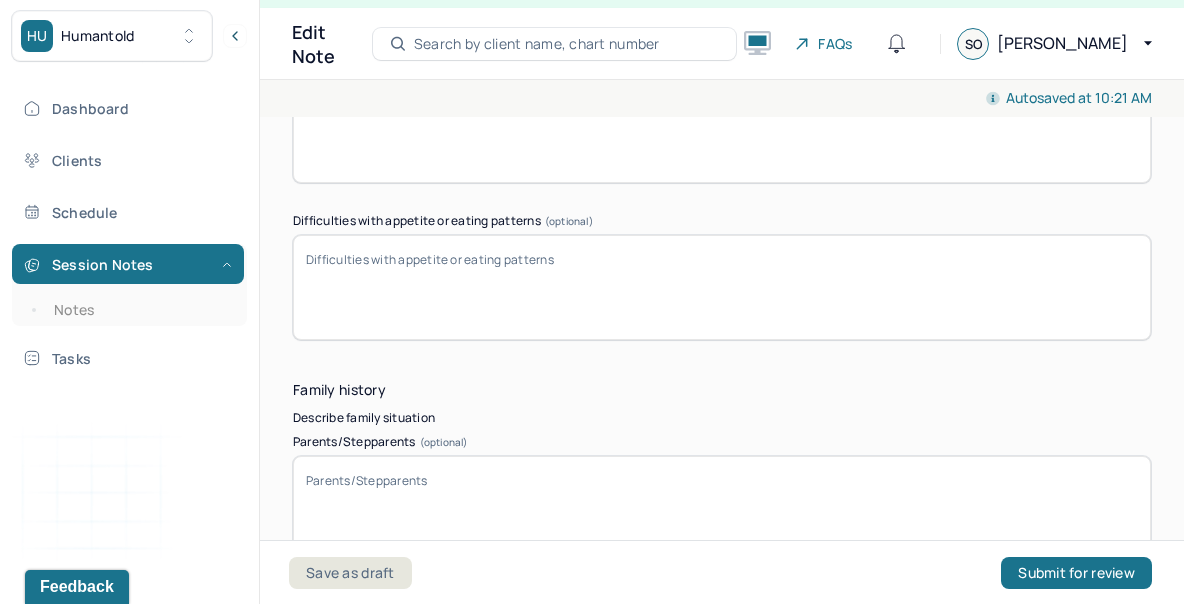 scroll, scrollTop: 3756, scrollLeft: 0, axis: vertical 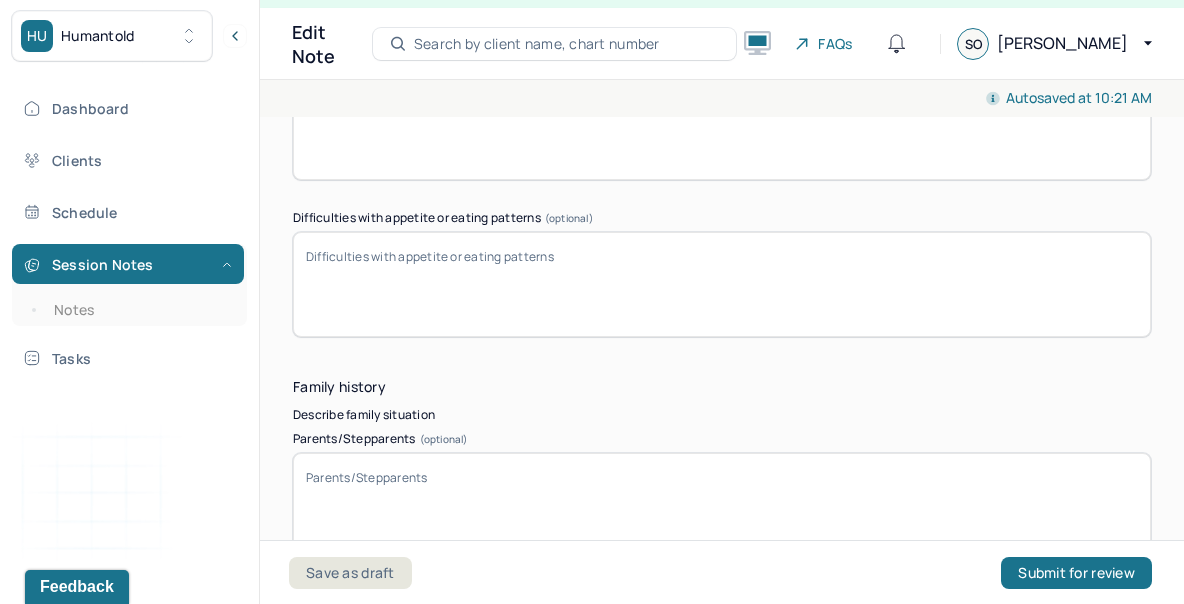 type on "poor sleep, only 3-4 hours a night due to nightmares" 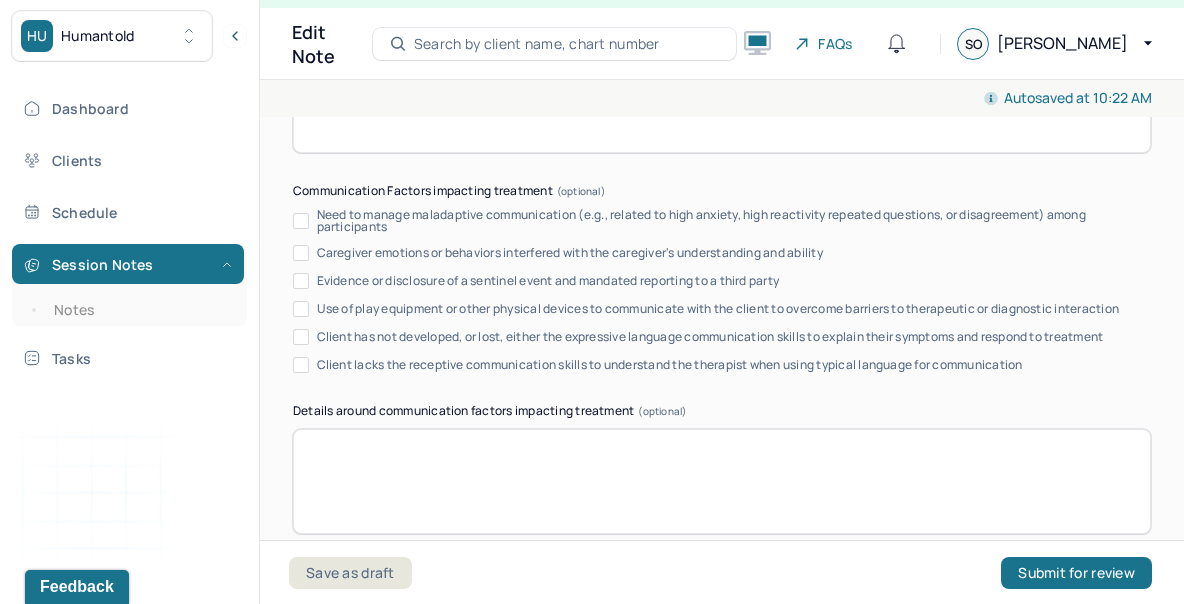 scroll, scrollTop: 11781, scrollLeft: 0, axis: vertical 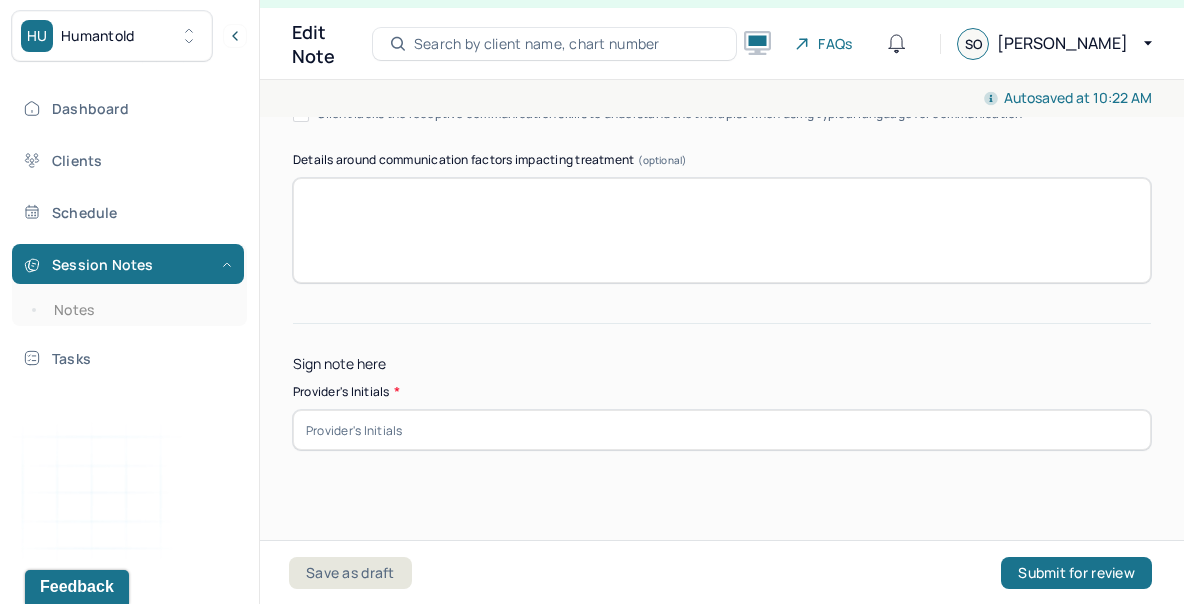 click at bounding box center (722, 430) 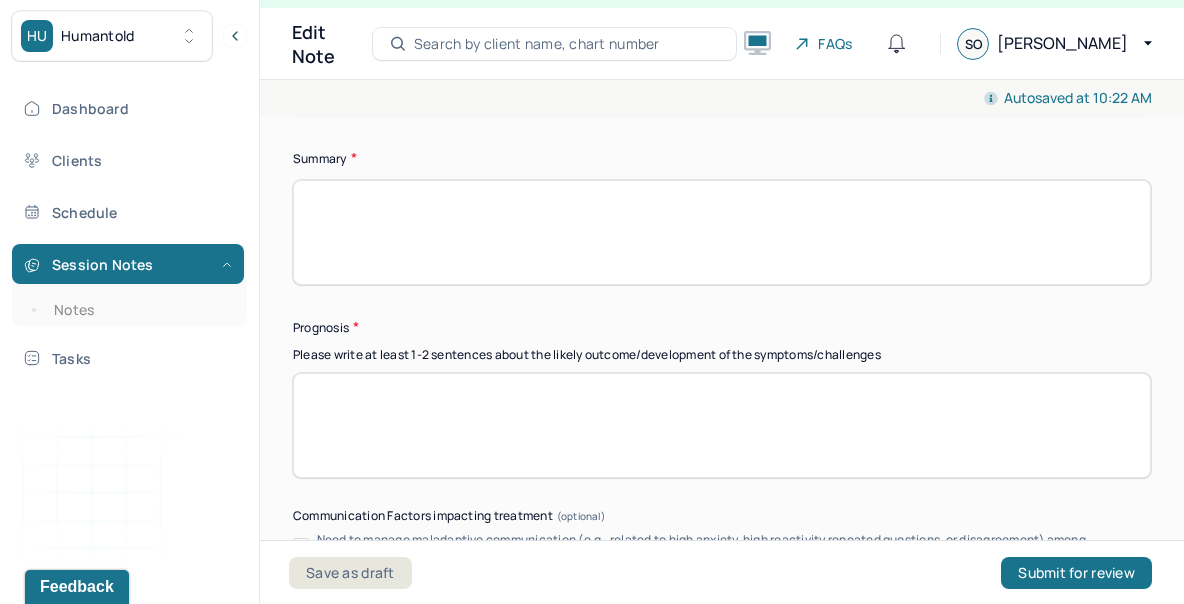 scroll, scrollTop: 11214, scrollLeft: 0, axis: vertical 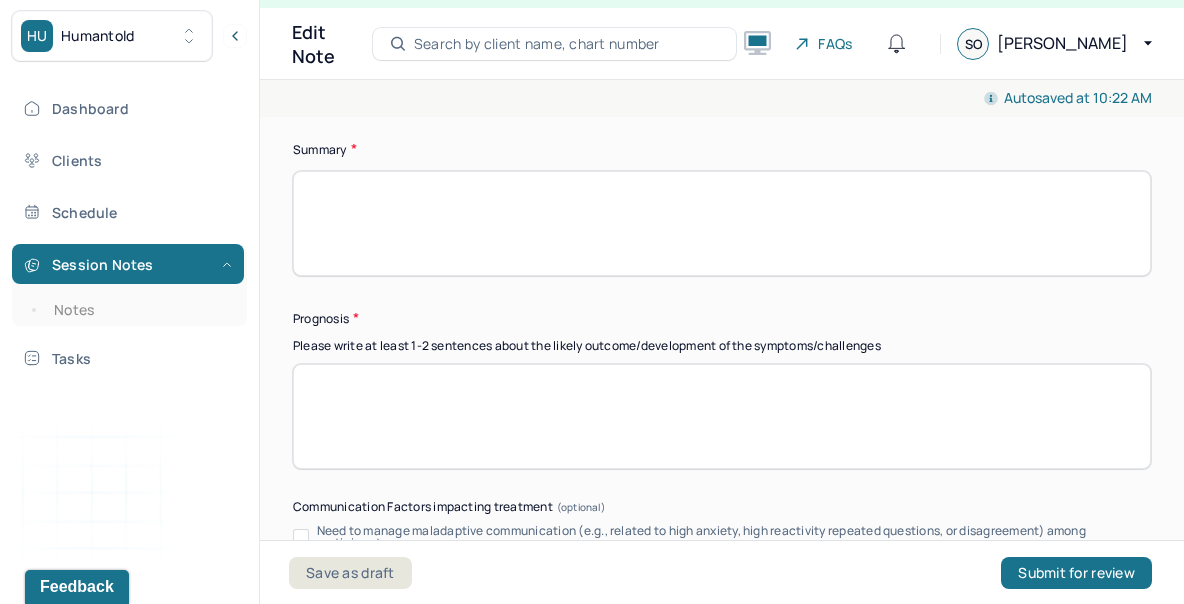 type on "so" 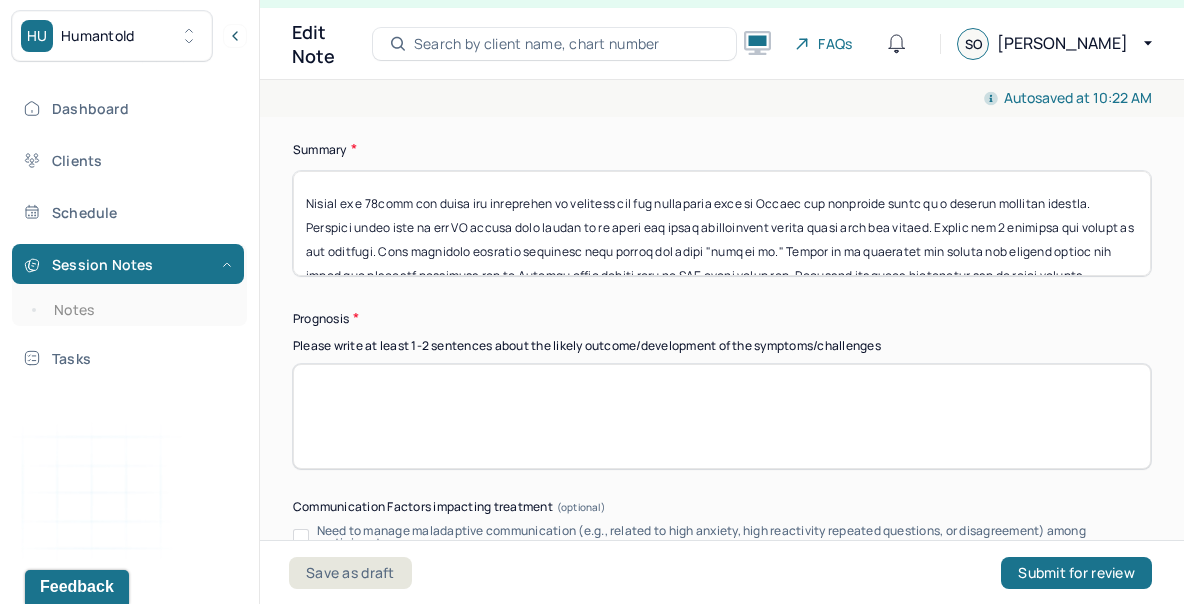 scroll, scrollTop: 0, scrollLeft: 0, axis: both 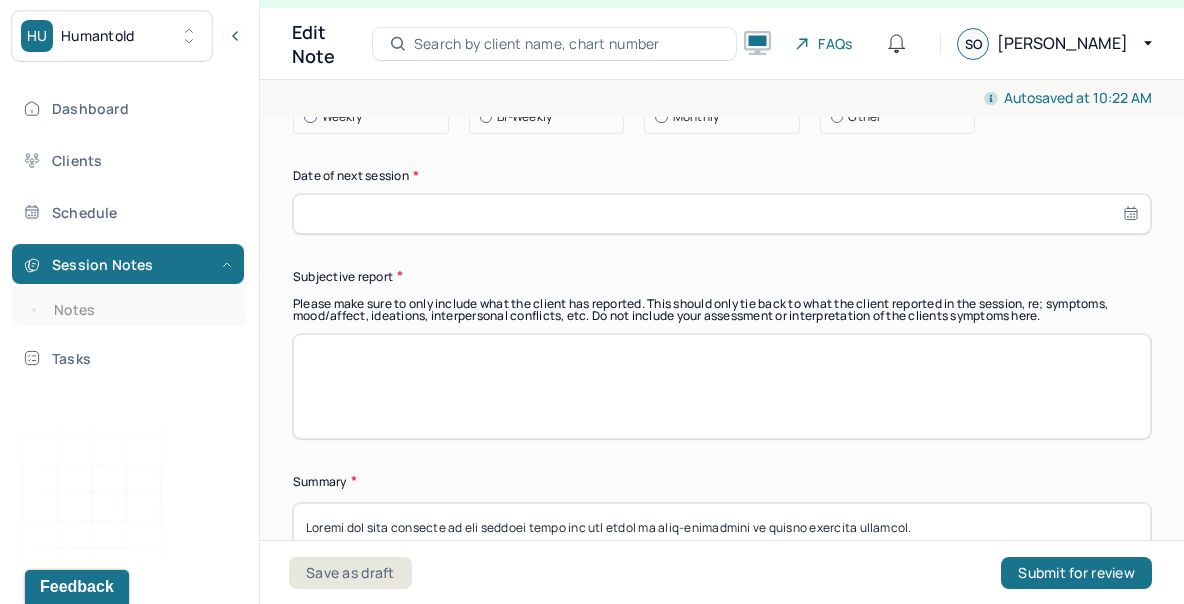 type on "Client has made progress on her therapy goals and has built up self-confidence to combat negative thinking.
Client is a [DEMOGRAPHIC_DATA] woman who identifies as [DEMOGRAPHIC_DATA] and was originally born in [DEMOGRAPHIC_DATA] and currently works as a college academic advisor. Reported being sent to the US [PERSON_NAME] care system at an early age after experiencing [MEDICAL_DATA] from her father. Client has 6 siblings and father is now deceased. Also indicated strained relations with mother and being "dead to me." Client is in remission for breast and [MEDICAL_DATA] for which she received treatment for in [US_STATE] until moving back to [GEOGRAPHIC_DATA] [DATE]. Received standard counseling due to going through treatment, but reported it not being deeper [MEDICAL_DATA]. Noted feeling anxious about future of relationship with wife (married for about 3 years) and cited communication difficulties and feeling tiredness/overwhelmed and crying after interactions with wife and step-daughter. Noted possibility of emotions being influenced by going off of can..." 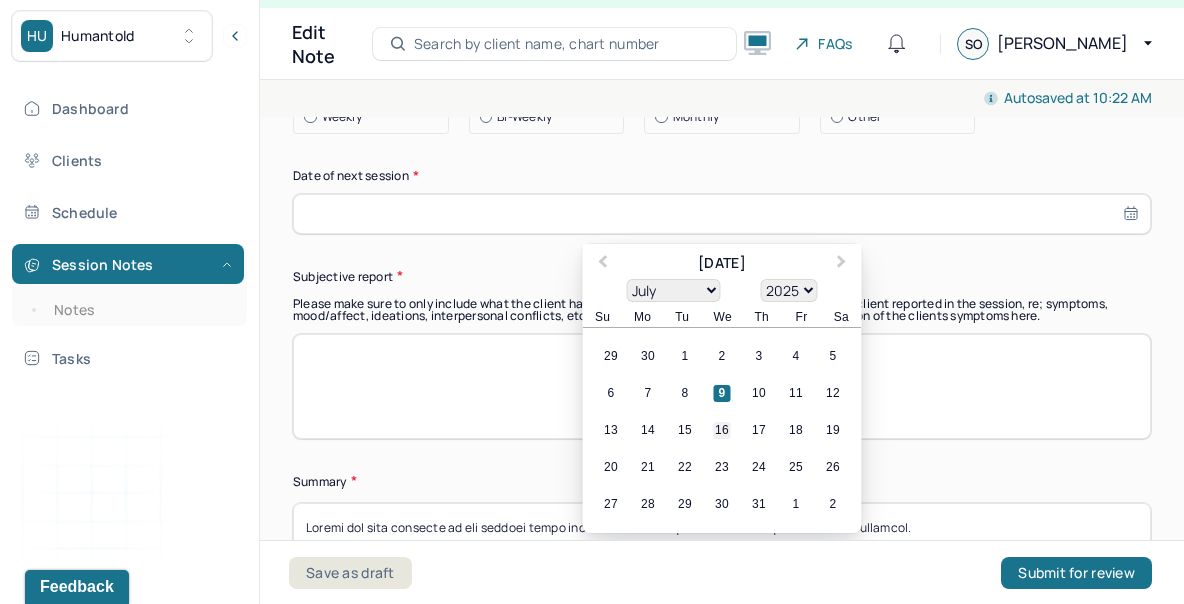 click on "16" at bounding box center [722, 430] 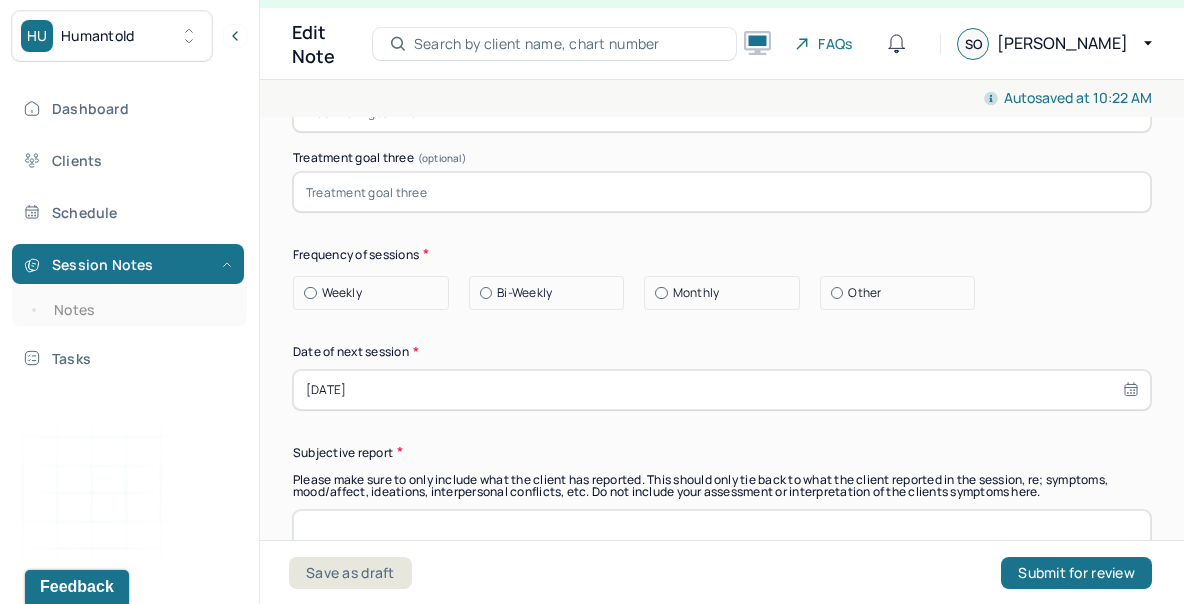 scroll, scrollTop: 10700, scrollLeft: 0, axis: vertical 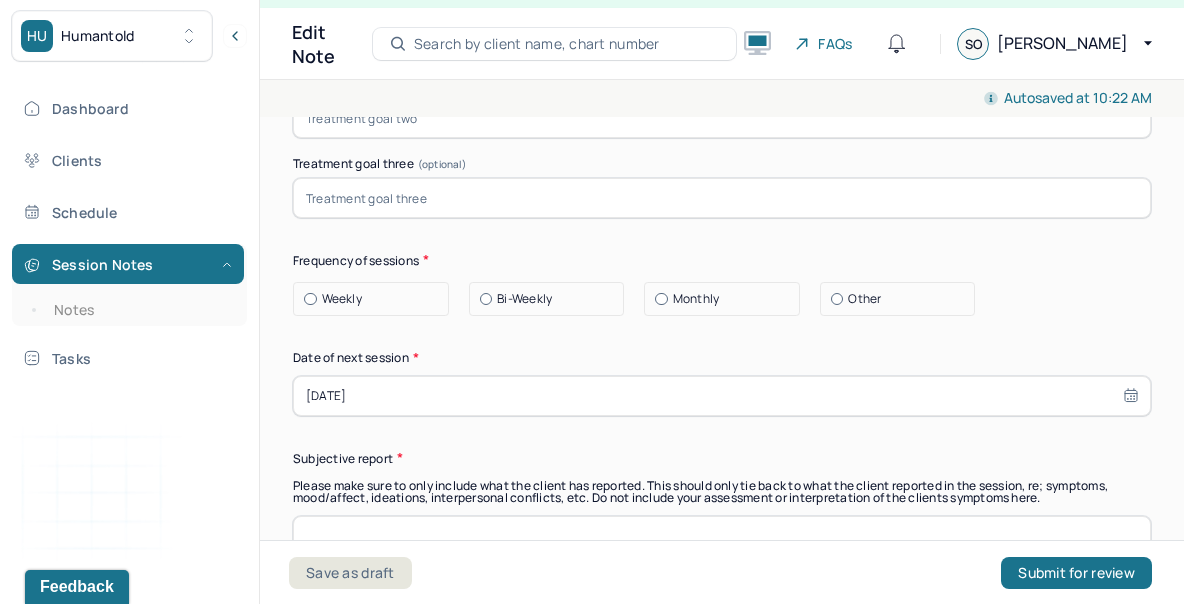 click on "Bi-Weekly" at bounding box center [524, 299] 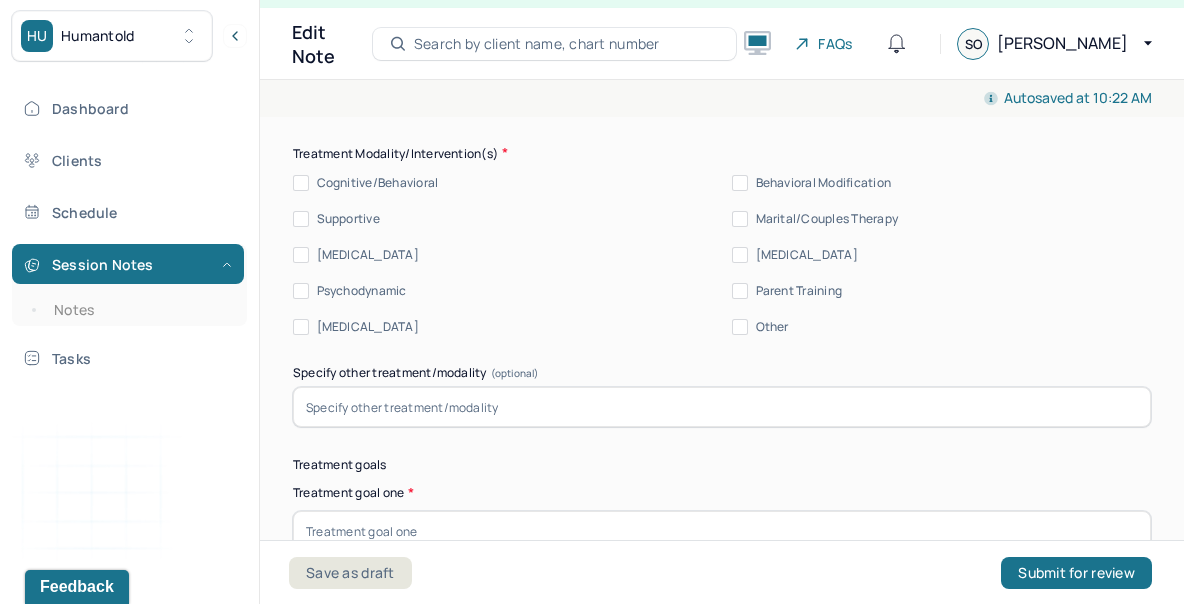 scroll, scrollTop: 10206, scrollLeft: 0, axis: vertical 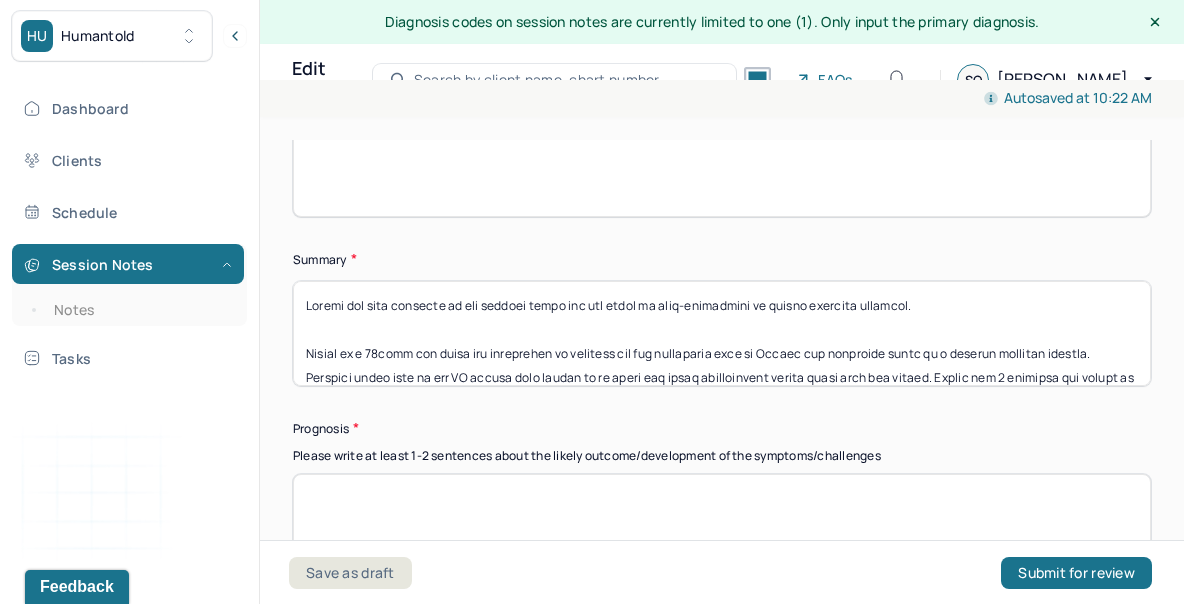 click at bounding box center (722, 333) 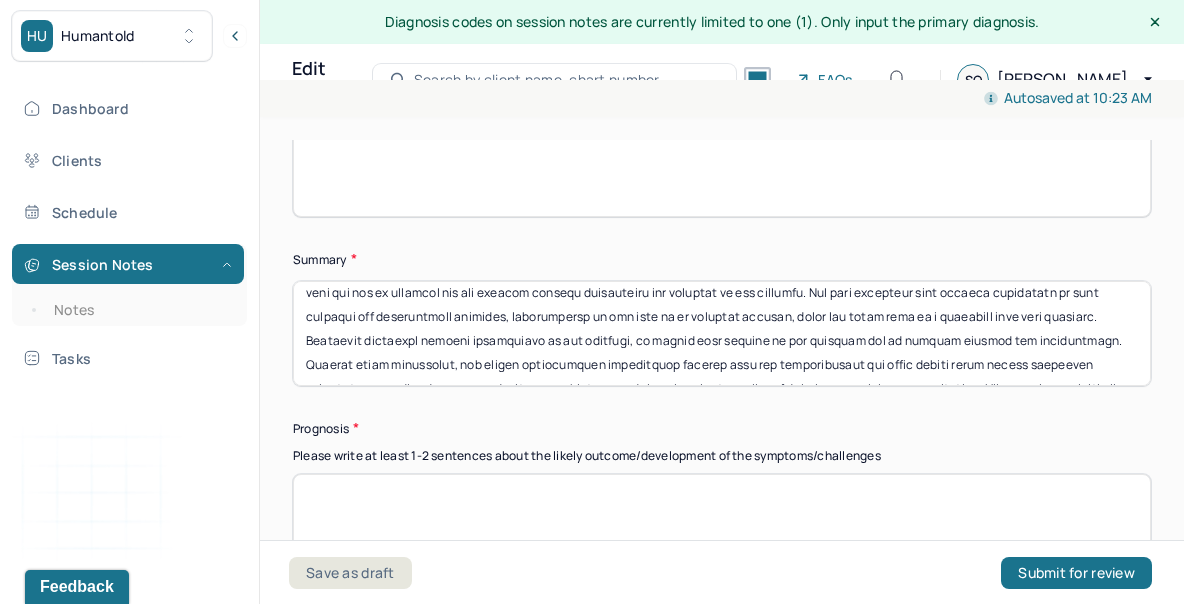 scroll, scrollTop: 256, scrollLeft: 0, axis: vertical 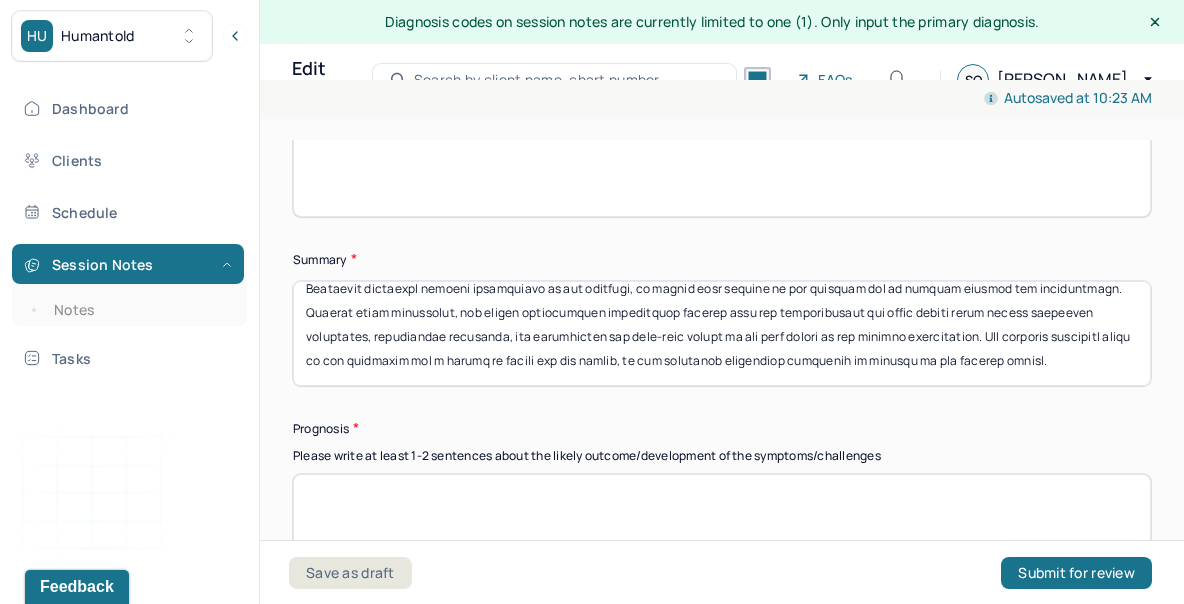 type on "Client is a [DEMOGRAPHIC_DATA] woman who identifies as [DEMOGRAPHIC_DATA], originally from [GEOGRAPHIC_DATA], currently working as a college academic advisor. She was placed in the U.S. [PERSON_NAME] care system at an early age following [MEDICAL_DATA] by her father, who is now deceased. Client has six siblings and has a strained relationship with her mother, whom she considers "dead to me." Client is a breast and [MEDICAL_DATA] survivor, having completed treatment before moving back to [GEOGRAPHIC_DATA] [DATE]. While she received counseling during her [MEDICAL_DATA] treatment, she reported it was not as in-depth as her current therapy experience. Client initially presented with symptoms of [MEDICAL_DATA], [MEDICAL_DATA], and anxiety, primarily related to childhood trauma, ongoing verbal mistreatment in her marriage, and financial instability preventing her from leaving an unhealthy relationship. Throughout therapy, client explored the emotional exhaustion caused by her wife's mistreatment, cycles of self-doubt, and the internalized guilt that led her to question her o..." 